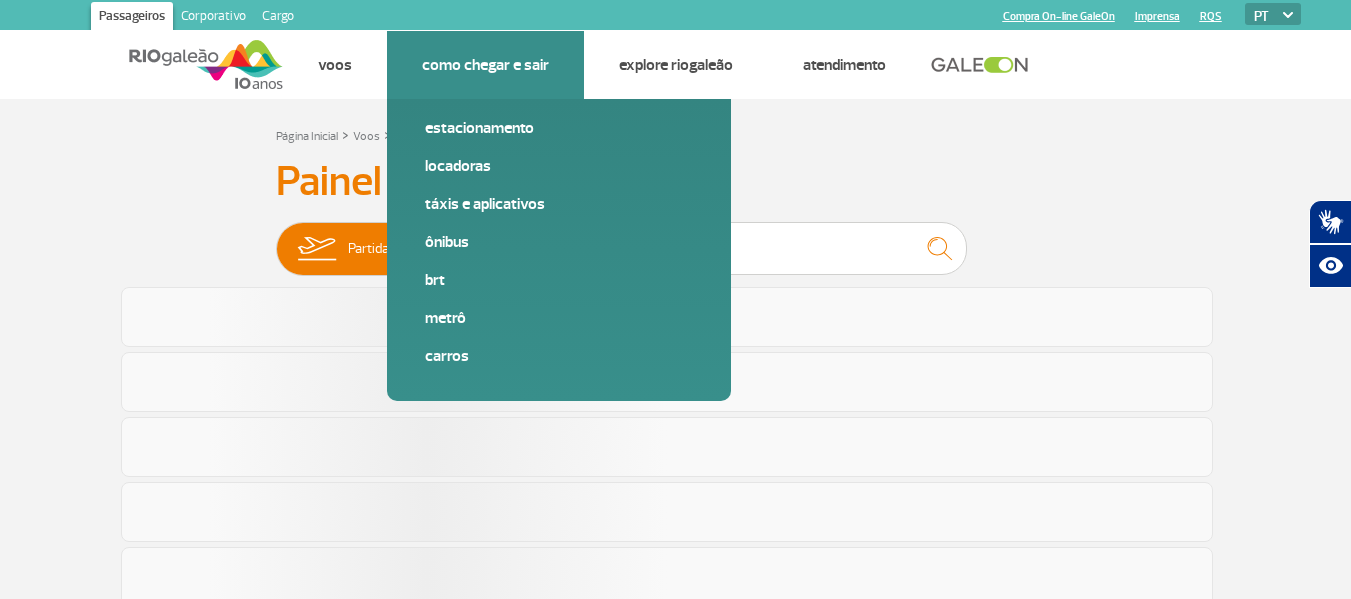 scroll, scrollTop: 0, scrollLeft: 0, axis: both 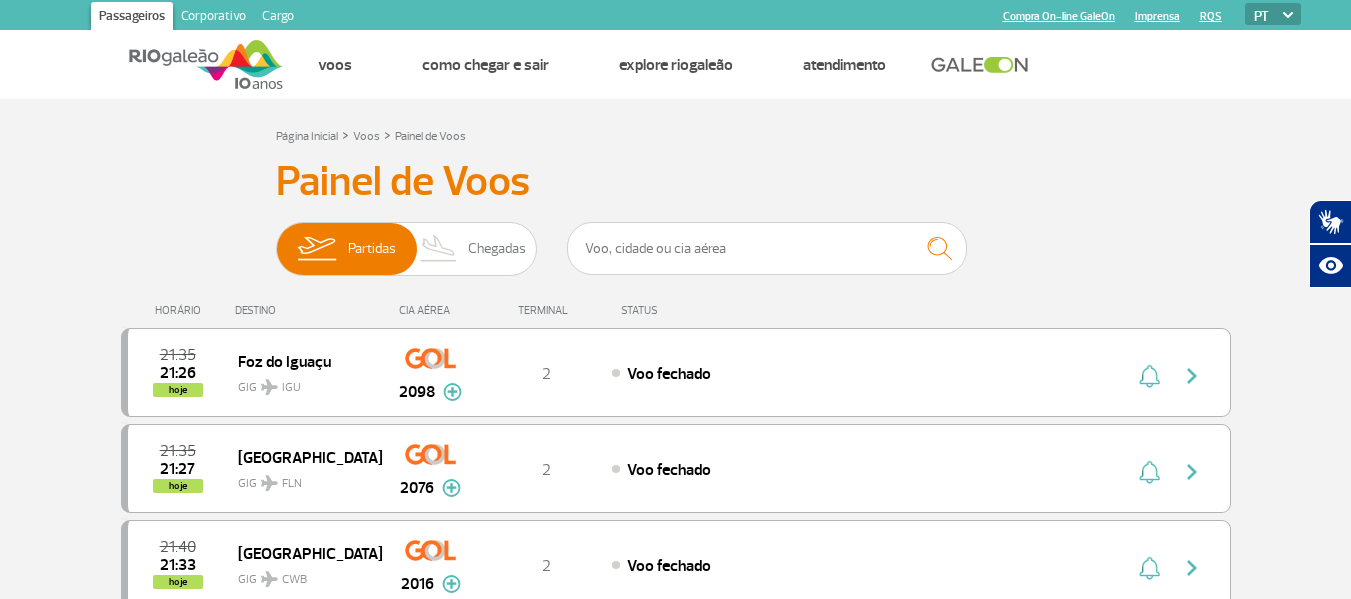 click on "Painel de Voos" at bounding box center (676, 182) 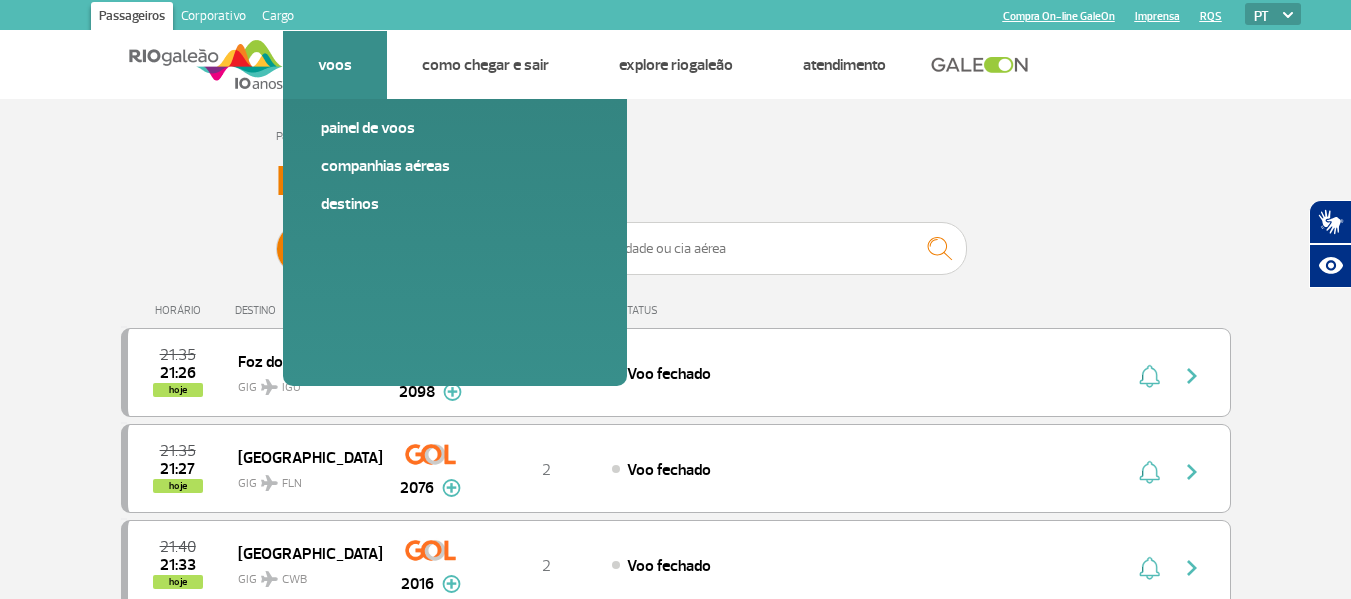 click on "Voos   Painel de voos   Companhias Aéreas   Destinos" at bounding box center (335, 65) 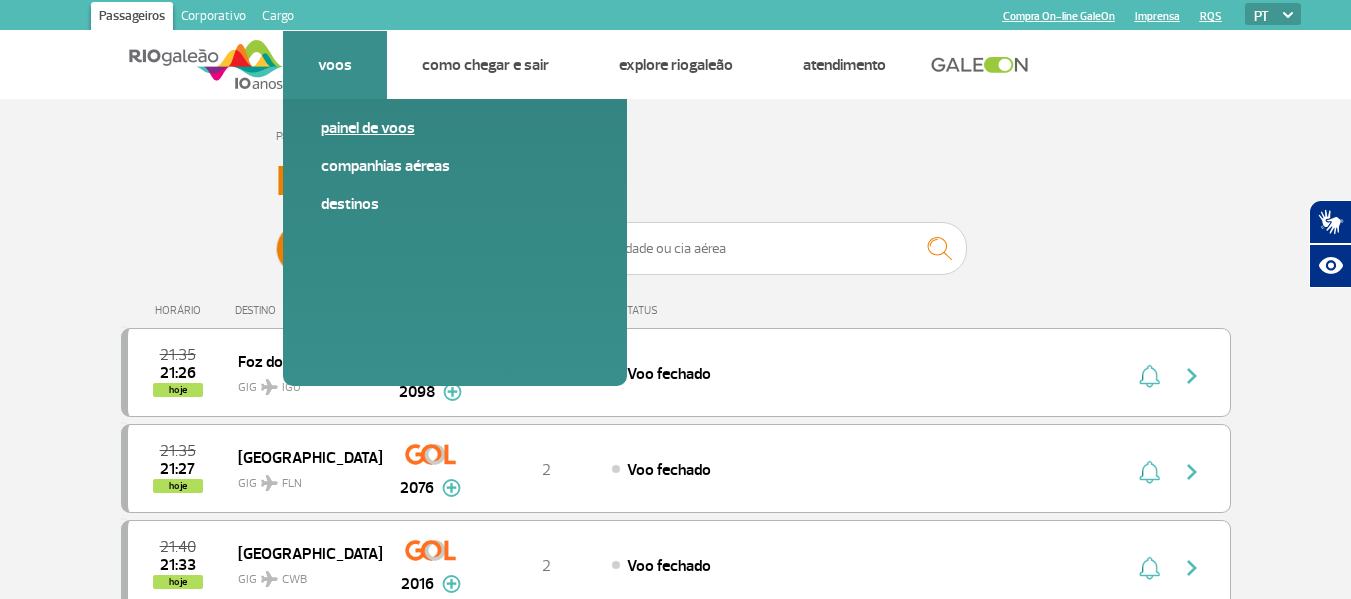 click on "Painel de voos" at bounding box center [455, 128] 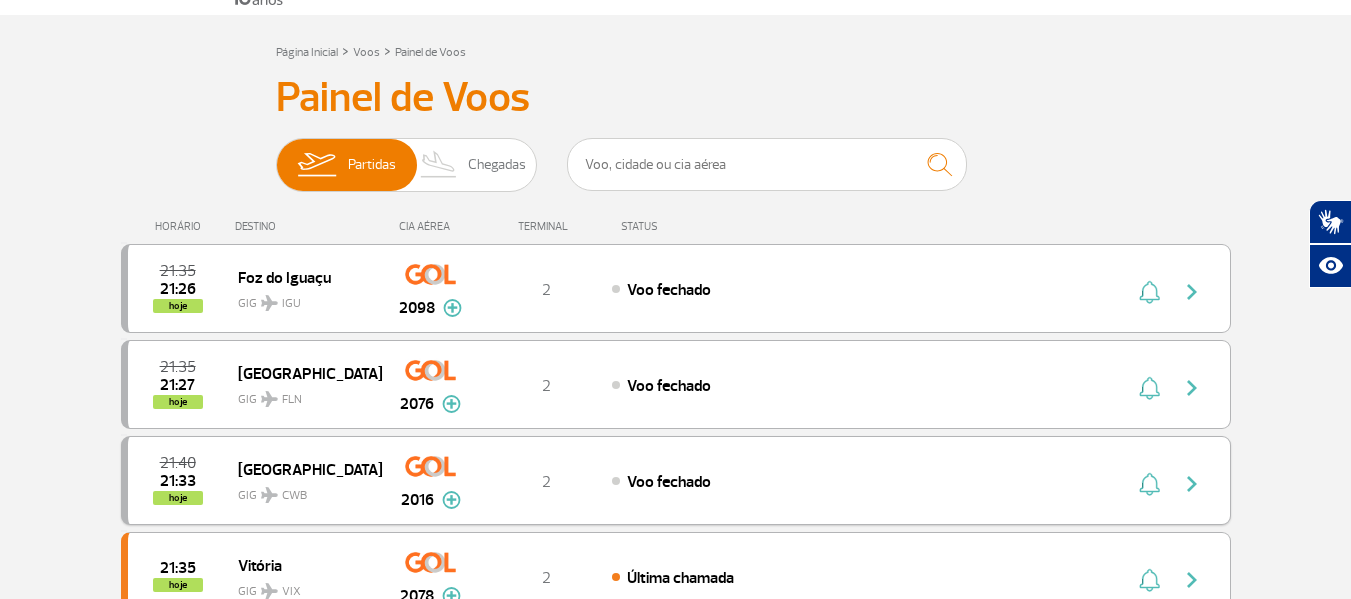 scroll, scrollTop: 200, scrollLeft: 0, axis: vertical 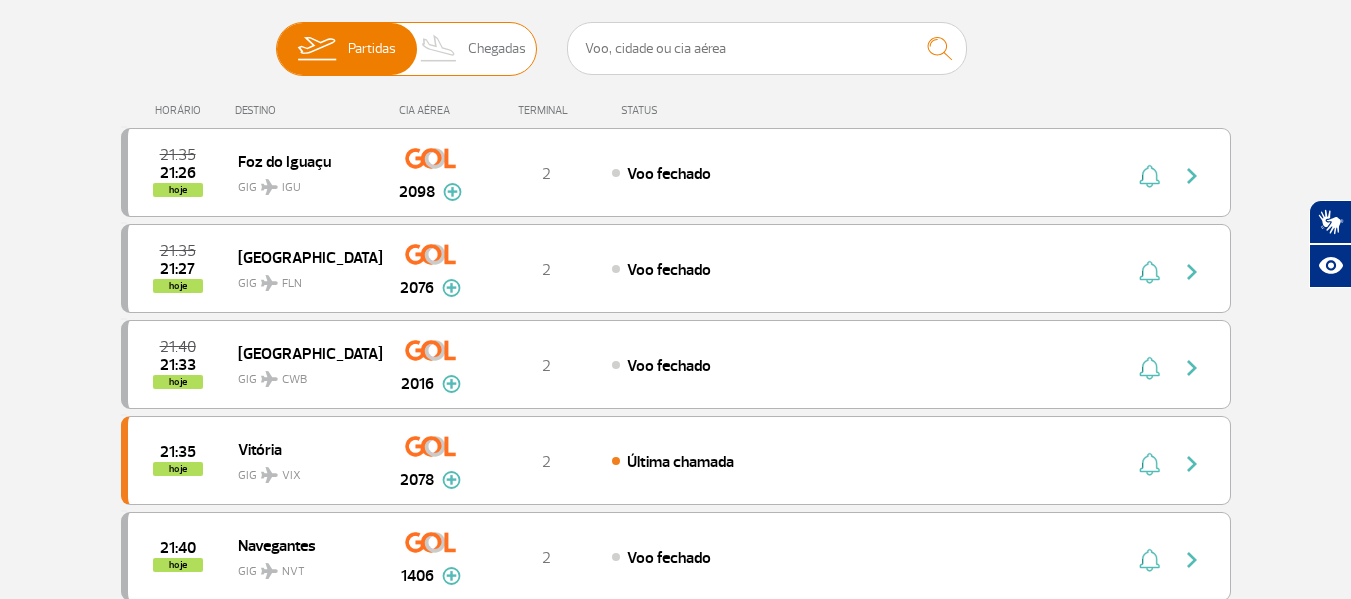 click on "Chegadas" at bounding box center [497, 49] 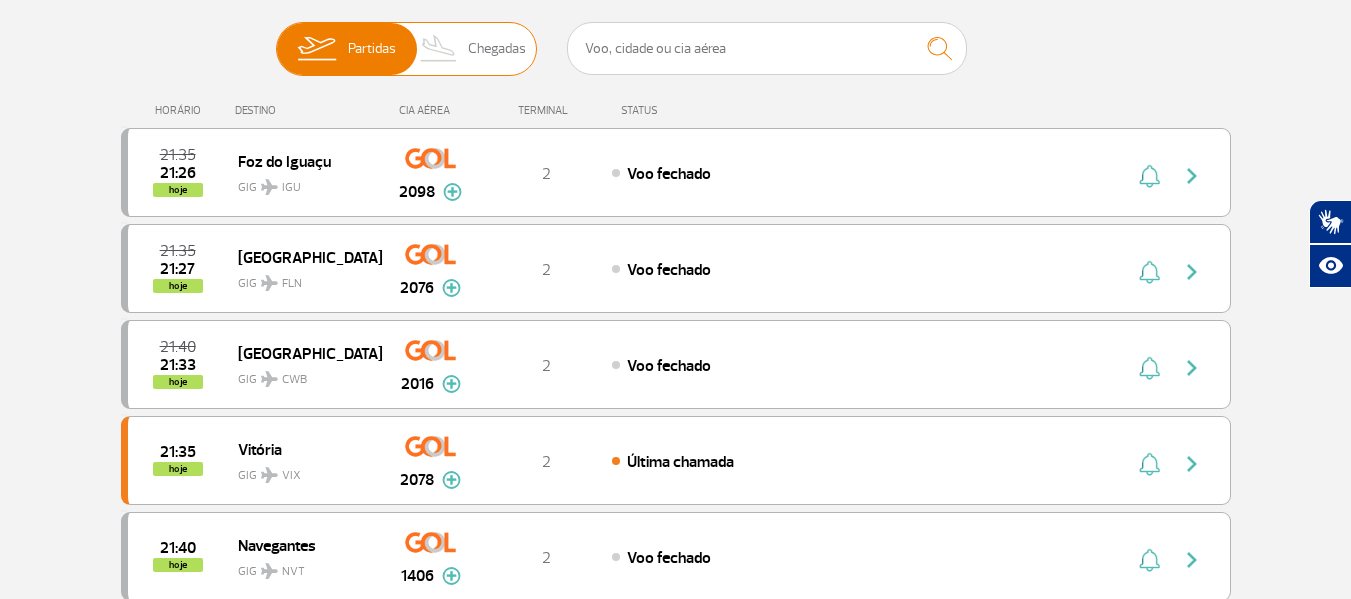click on "Partidas   Chegadas" at bounding box center (276, 39) 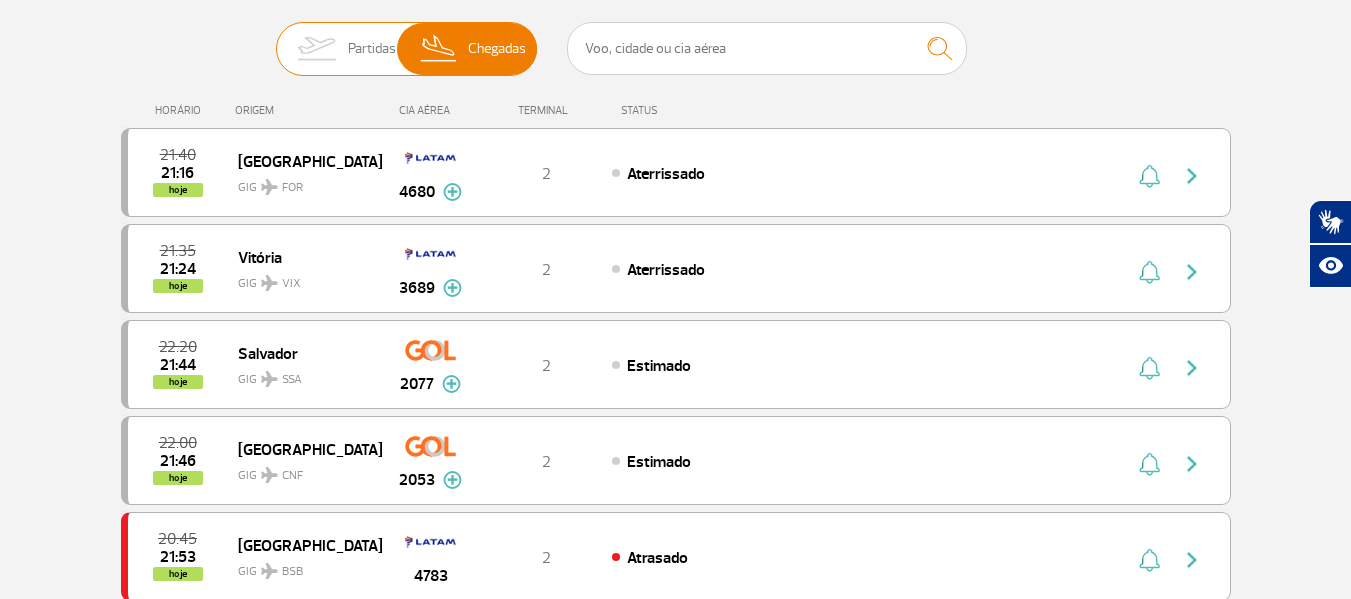 click on "Partidas" at bounding box center [372, 49] 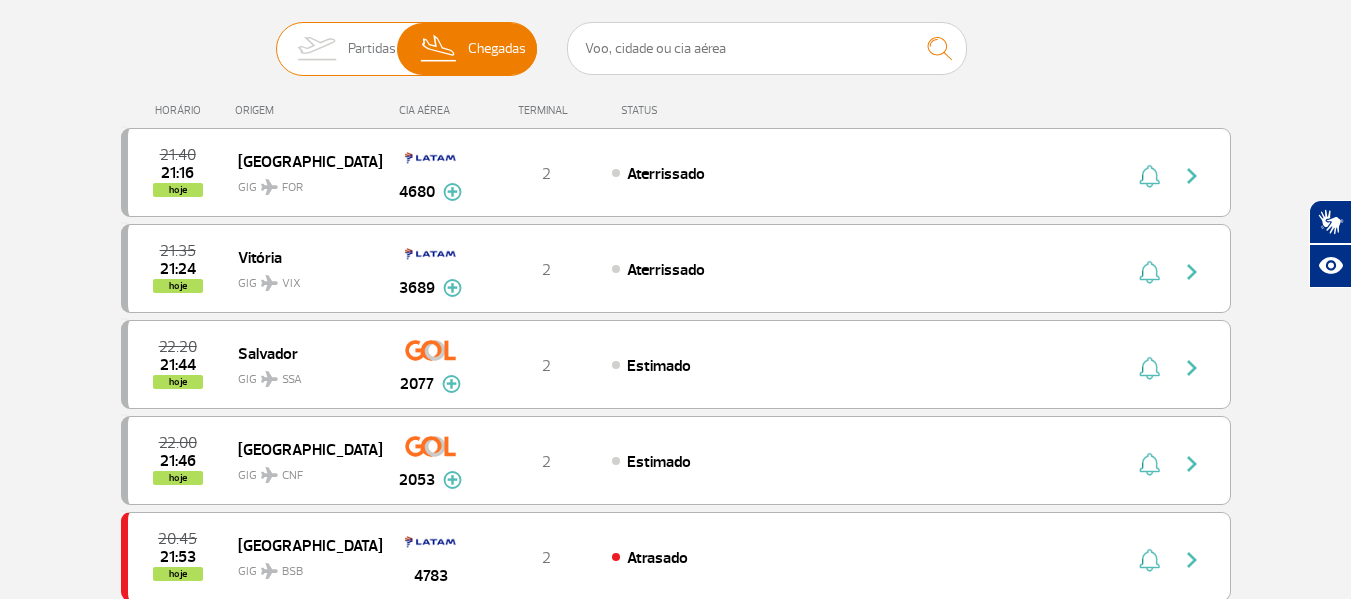 click on "Partidas   Chegadas" at bounding box center (276, 39) 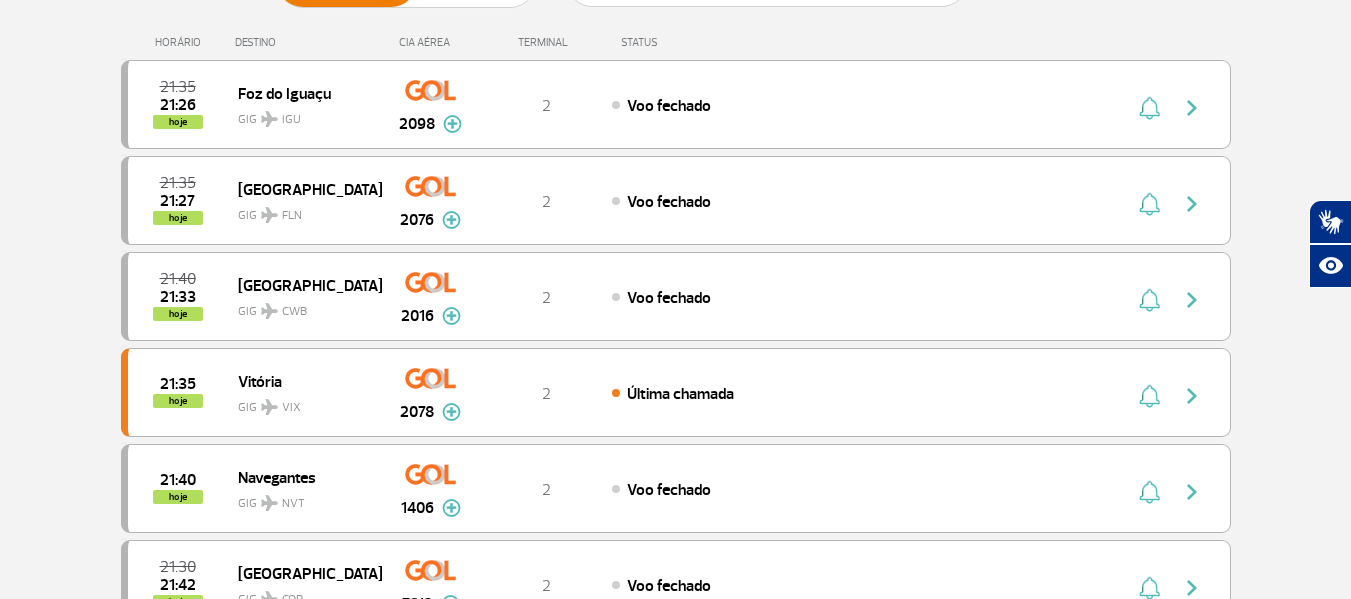scroll, scrollTop: 300, scrollLeft: 0, axis: vertical 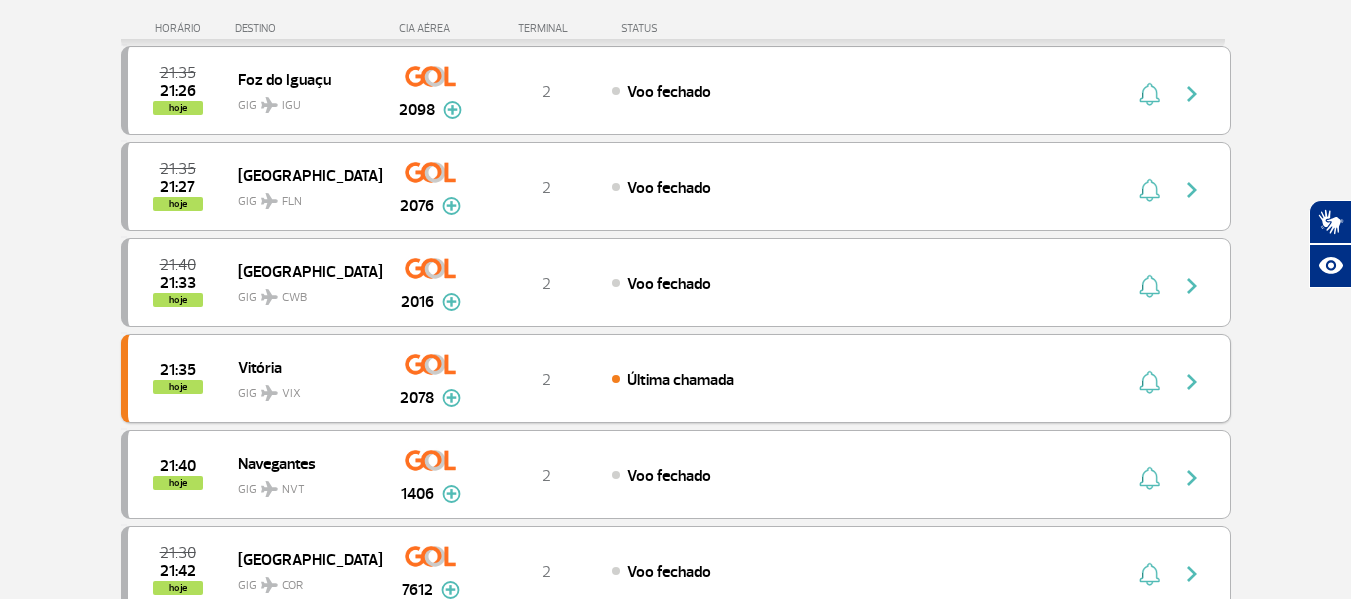 click on "Última chamada" at bounding box center [832, 379] 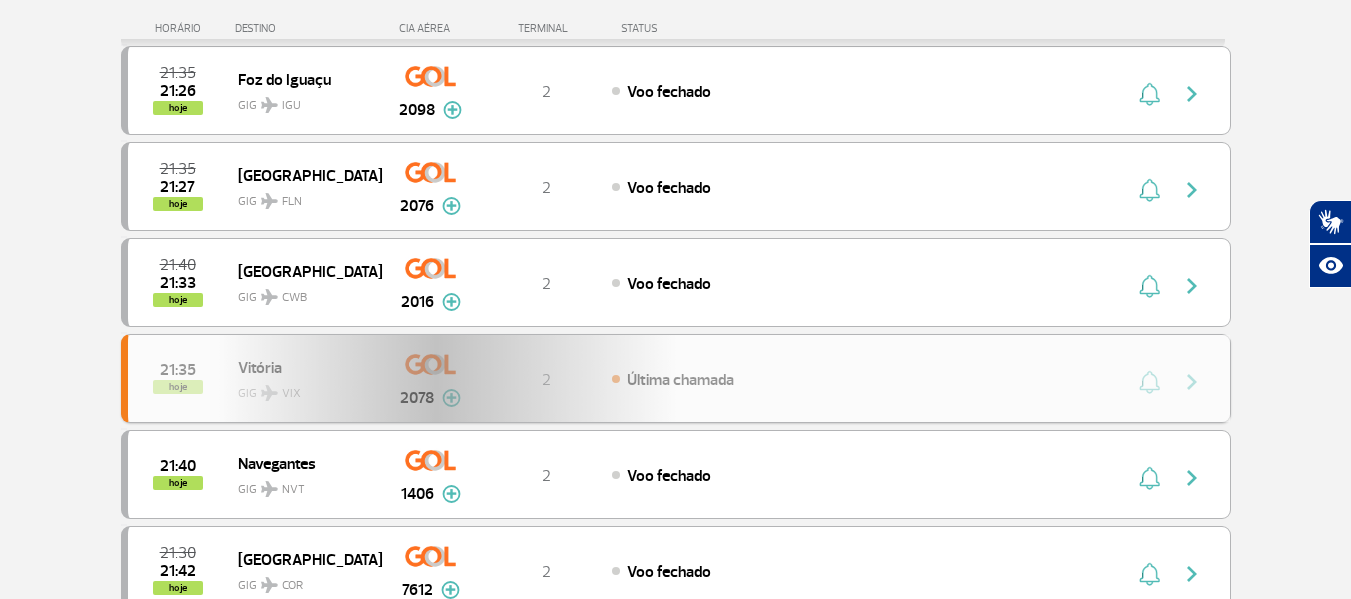 scroll, scrollTop: 0, scrollLeft: 0, axis: both 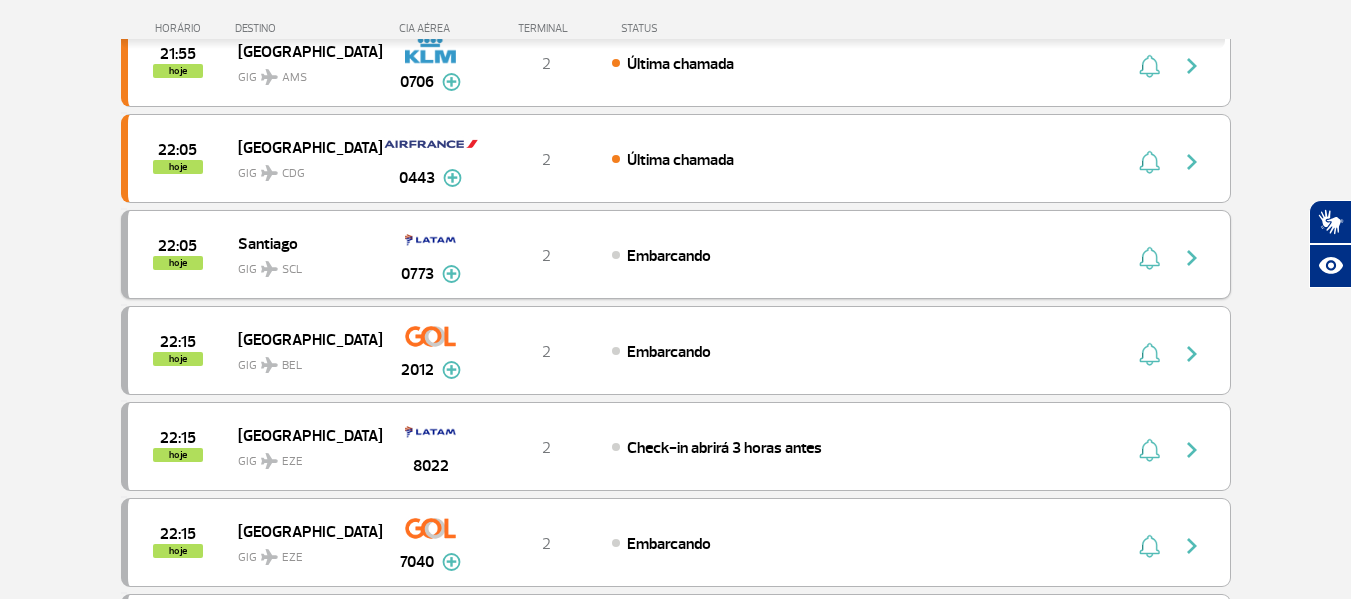 click on "22:05 hoje Santiago GIG  SCL 0773 2  Embarcando  Parcerias:  Quantas Airlines   3896   Quantas Airlines   3897" at bounding box center [676, 254] 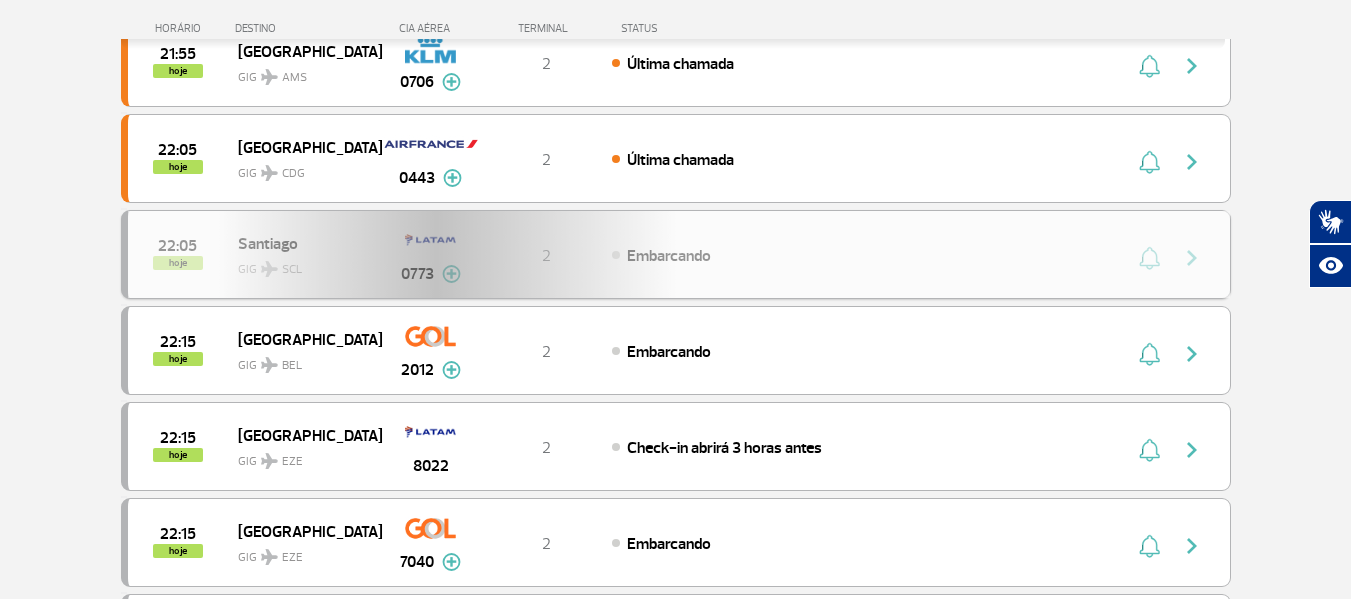 scroll, scrollTop: 0, scrollLeft: 0, axis: both 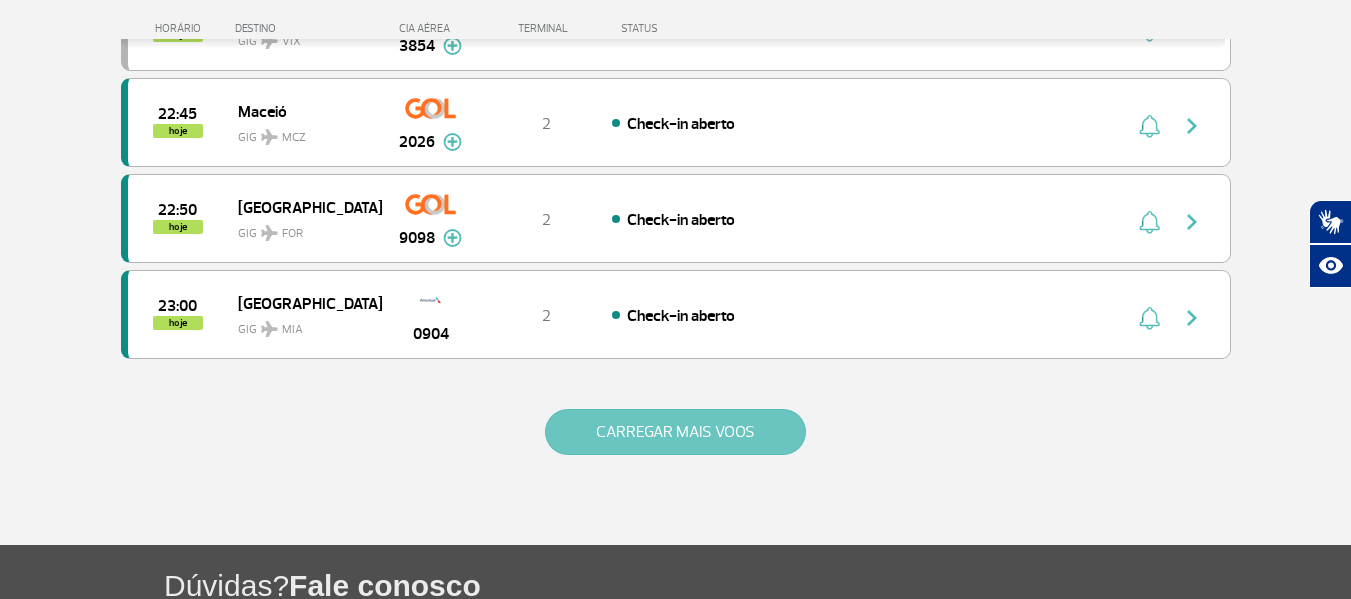 click on "CARREGAR MAIS VOOS" at bounding box center (675, 432) 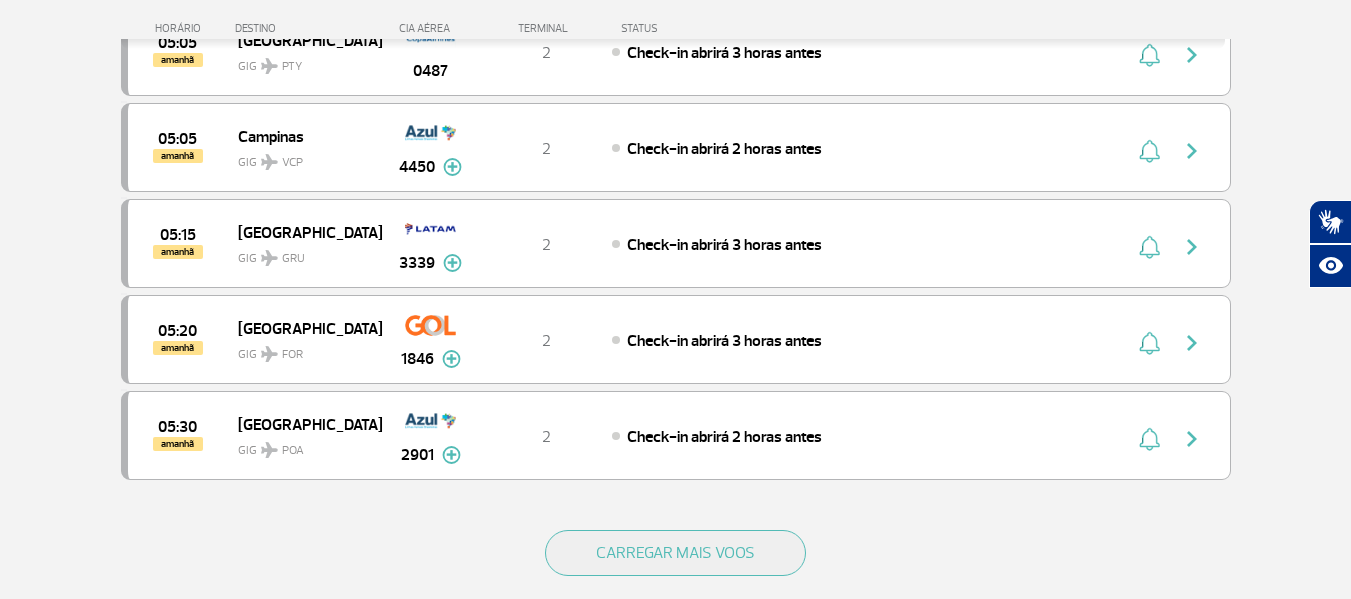 scroll, scrollTop: 3700, scrollLeft: 0, axis: vertical 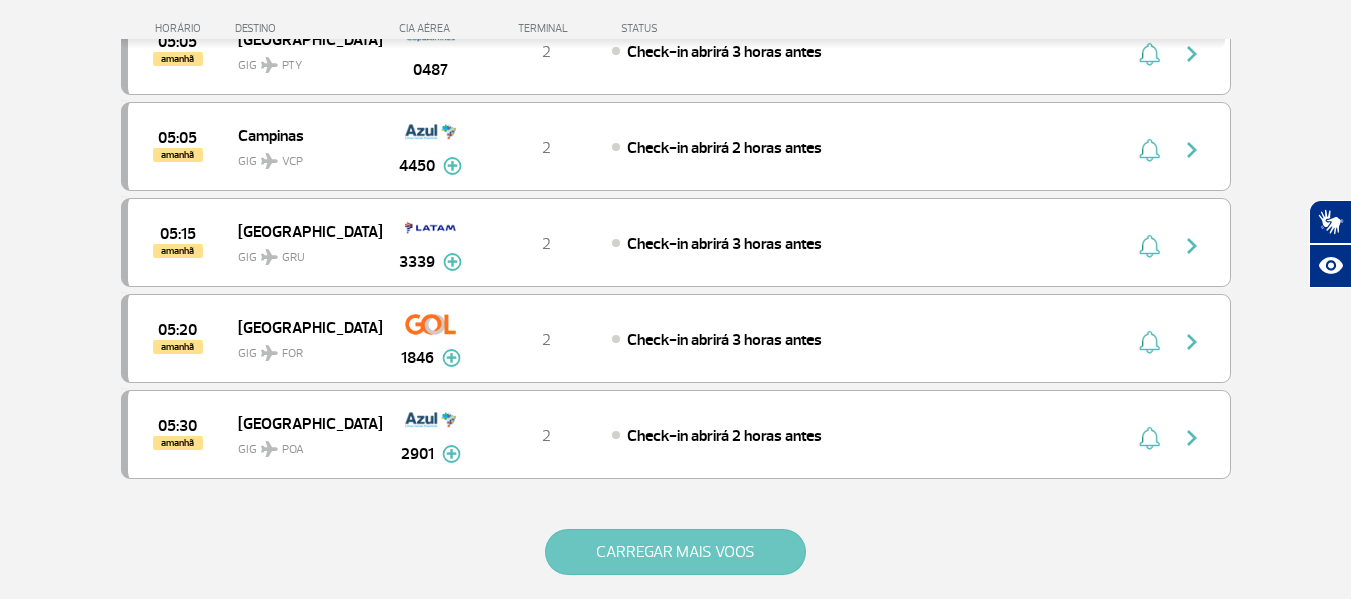 click on "CARREGAR MAIS VOOS" at bounding box center (675, 552) 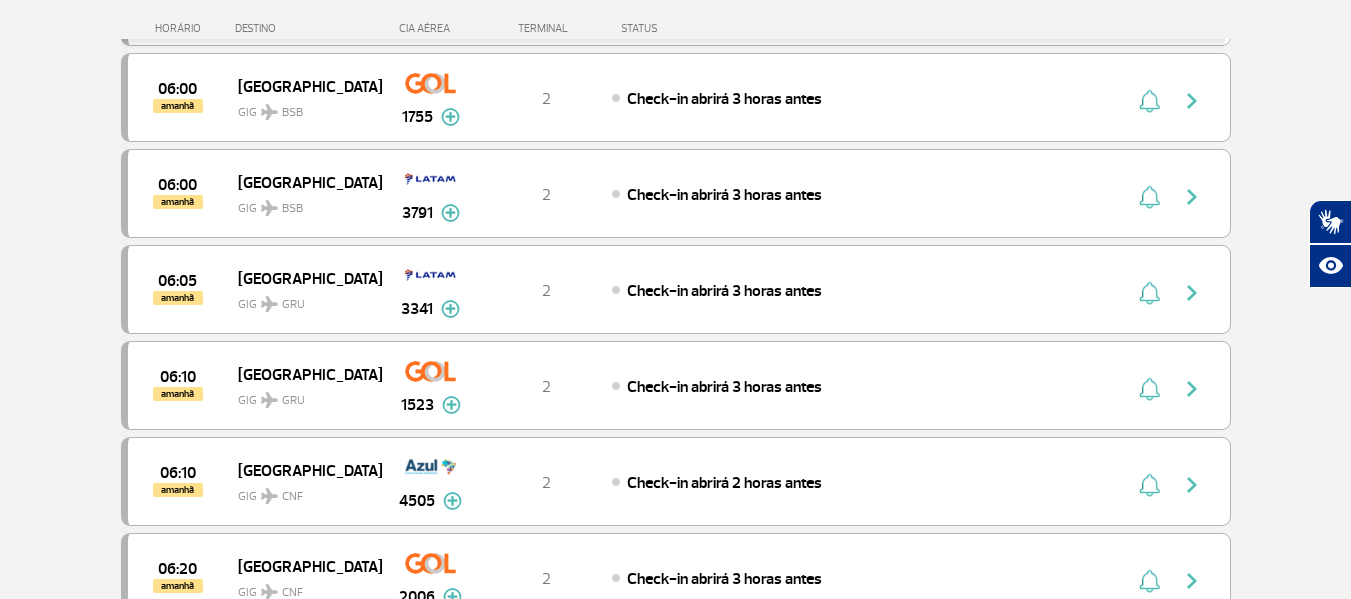 scroll, scrollTop: 4200, scrollLeft: 0, axis: vertical 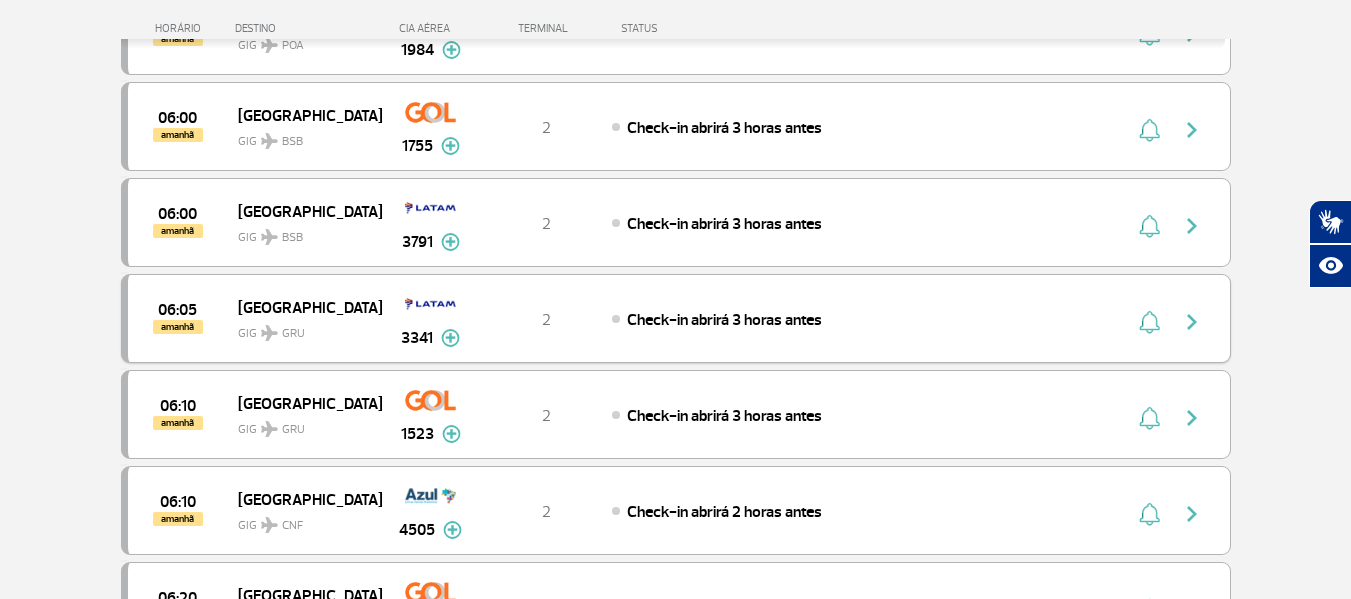 click on "06:05 amanhã São Paulo GIG  GRU 3341 2  Check-in abrirá 3 horas antes  Parcerias:  Quantas Airlines   3943   Qatar Airways   5298   Delta Airlines   6180   Delta Airlines   6185   Delta Airlines   6210   Delta Airlines   6212   Delta Airlines   6218   Delta Airlines   6224   Delta Airlines   6230   Delta Airlines   6233   Delta Airlines   6237   Delta Airlines   6243   Delta Airlines   6246   Delta Airlines   6248   Delta Airlines   6254   Delta Airlines   6258   Delta Airlines   6264   Delta Airlines   6267   Delta Airlines   6271   Delta Airlines   6272   Delta Airlines   6274   Delta Airlines   6275   Delta Airlines   6278   AeroMexico   8468" at bounding box center [676, 318] 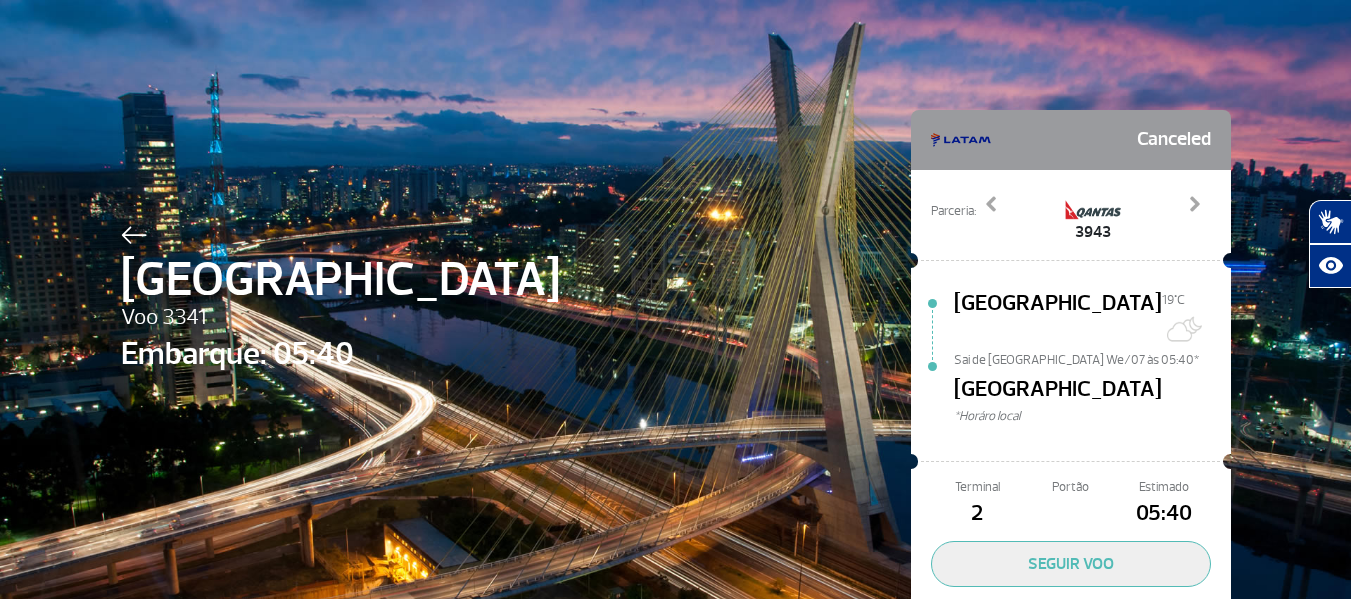 scroll, scrollTop: 0, scrollLeft: 0, axis: both 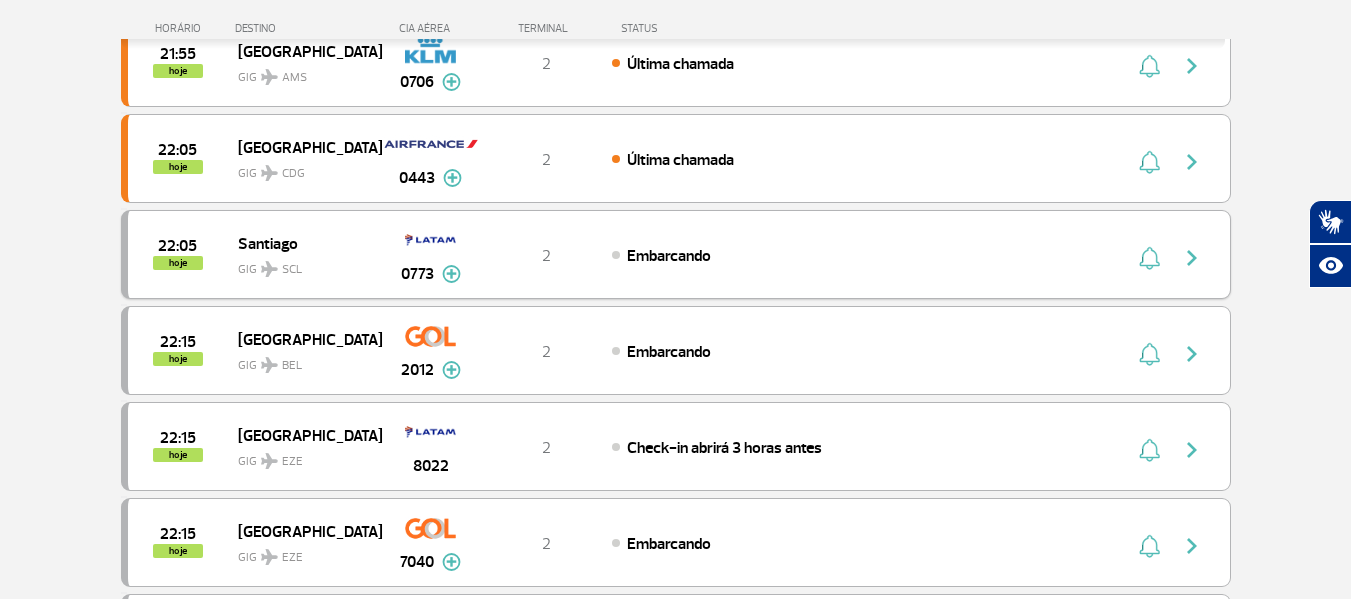 click on "22:05 hoje Santiago GIG  SCL 0773 2  Embarcando  Parcerias:  Quantas Airlines   3896   Quantas Airlines   3897" at bounding box center (676, 254) 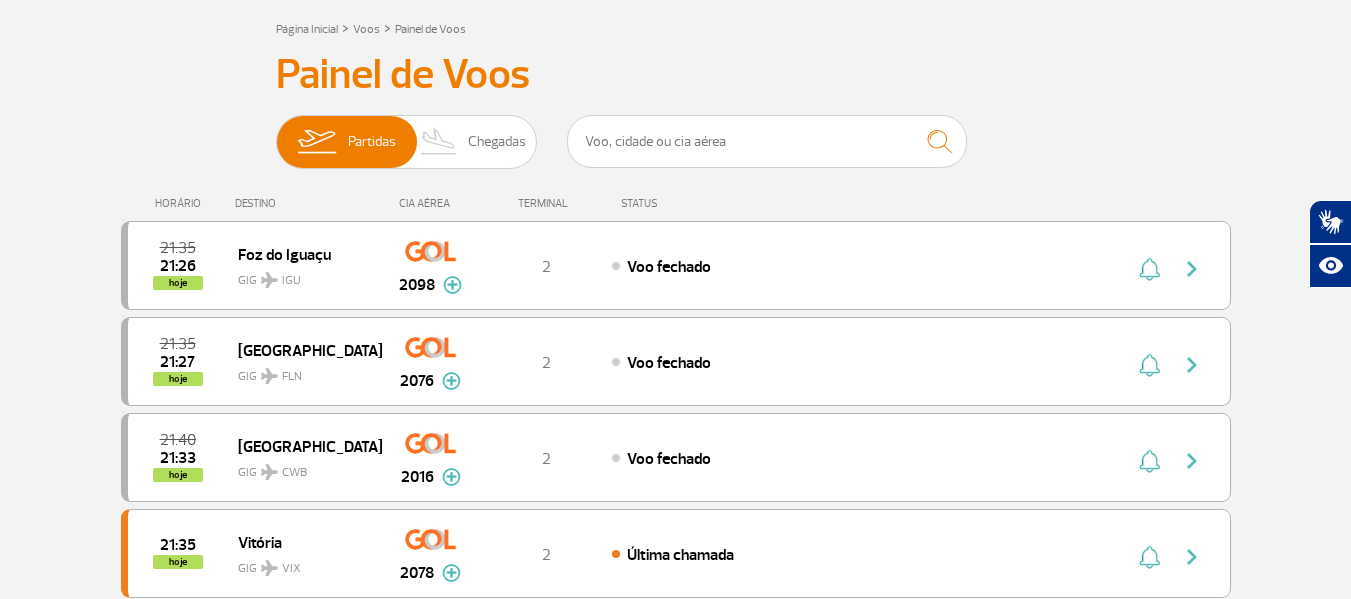 scroll, scrollTop: 0, scrollLeft: 0, axis: both 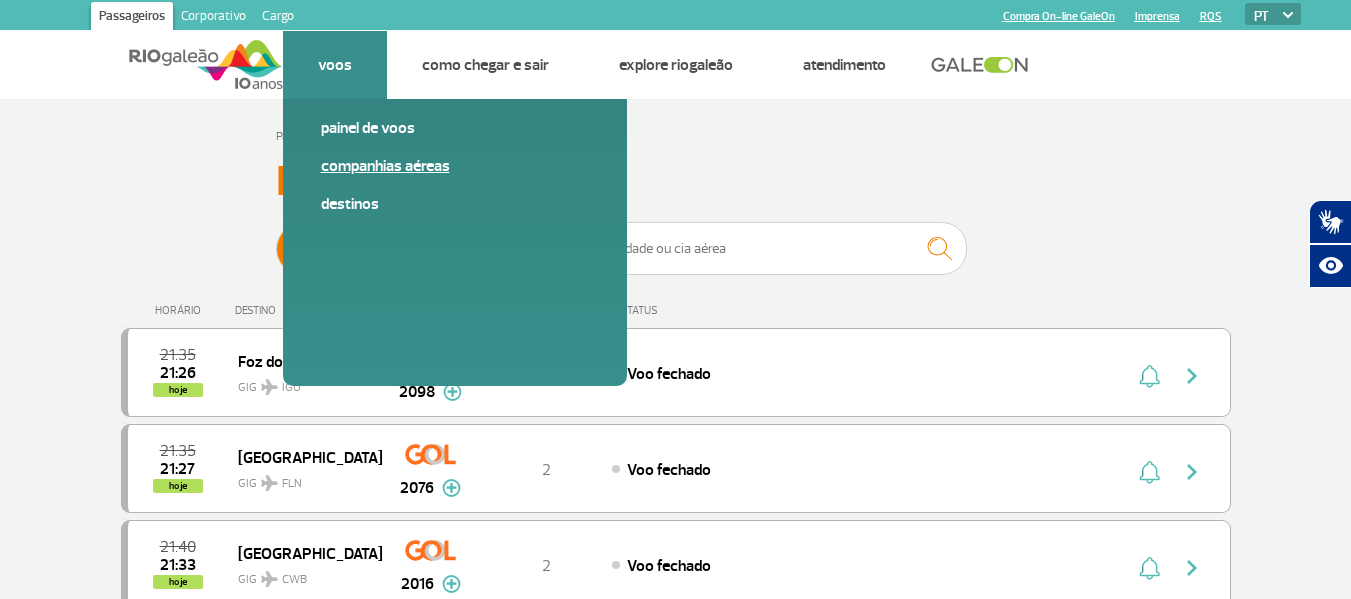 click on "Companhias Aéreas" at bounding box center [455, 166] 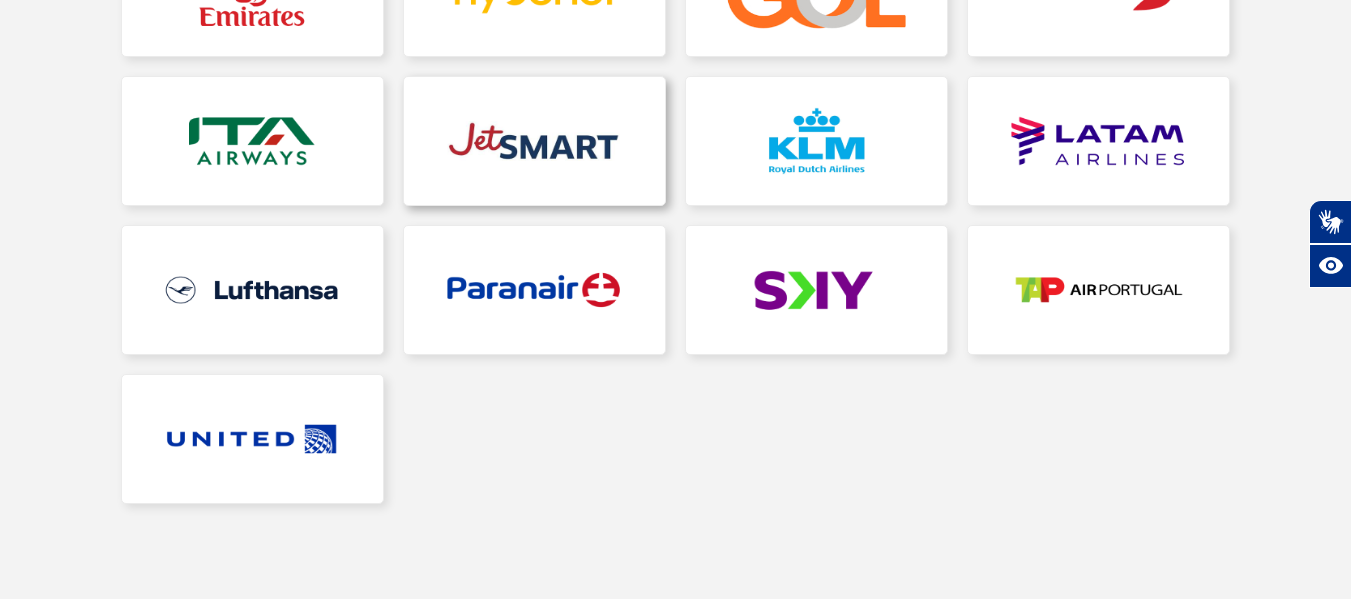 scroll, scrollTop: 700, scrollLeft: 0, axis: vertical 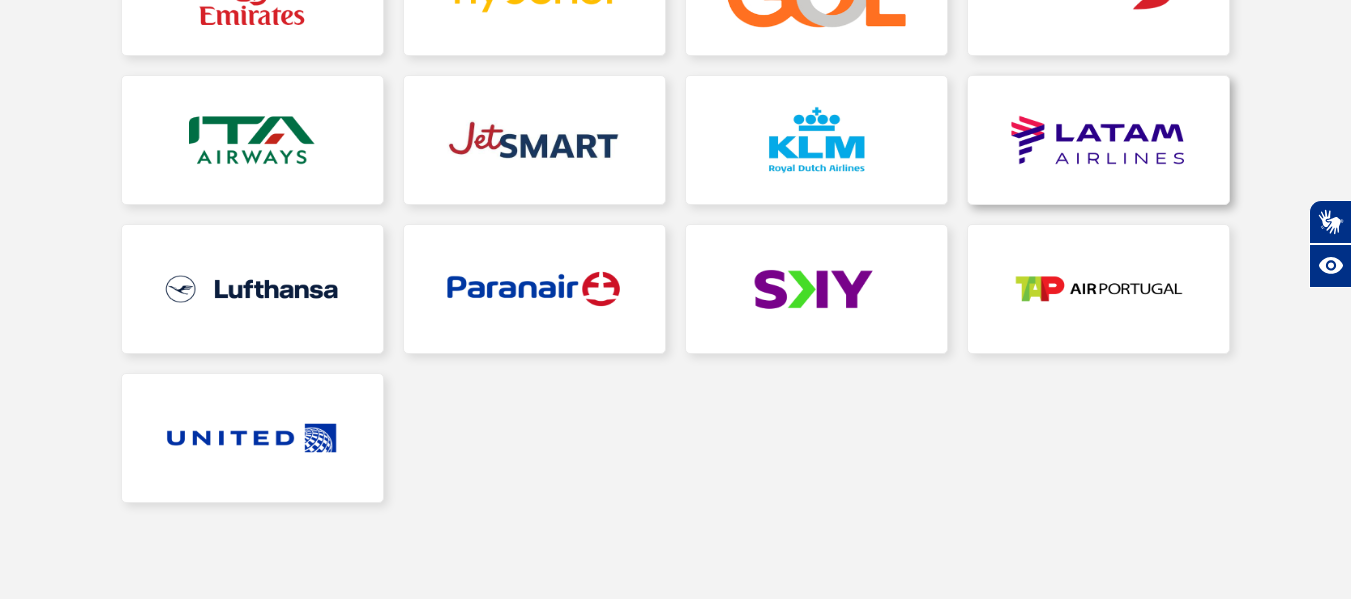 click at bounding box center (1098, 140) 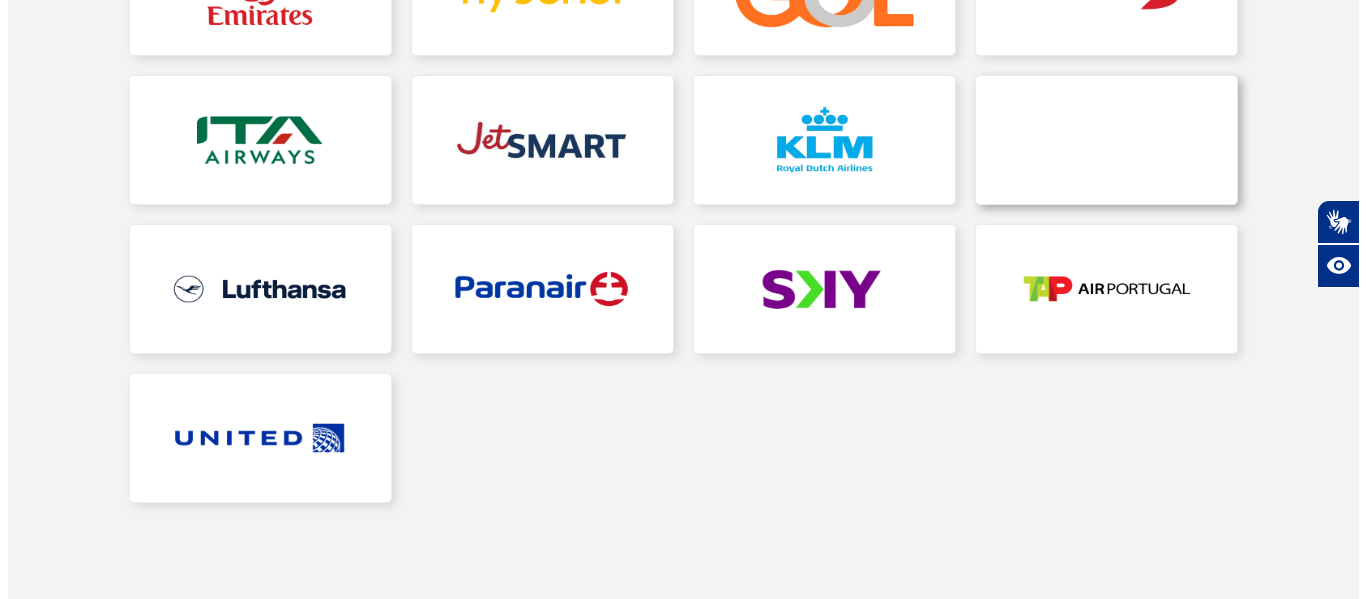 scroll, scrollTop: 0, scrollLeft: 0, axis: both 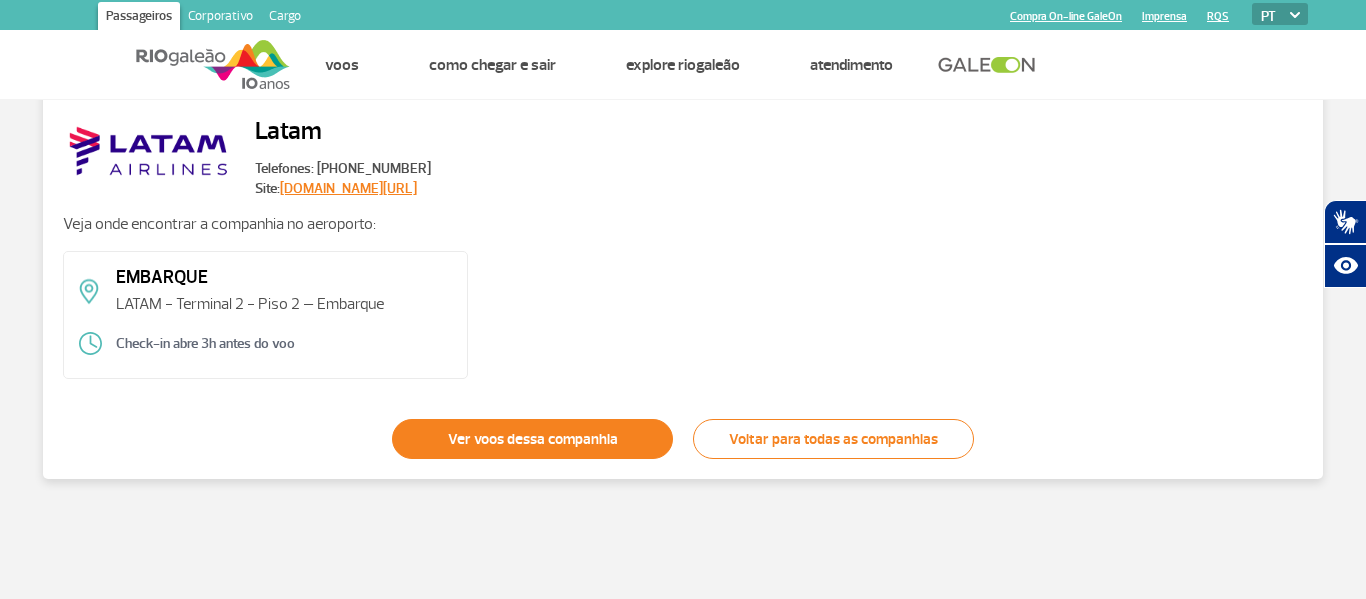 click on "Ver voos dessa companhia" at bounding box center [532, 439] 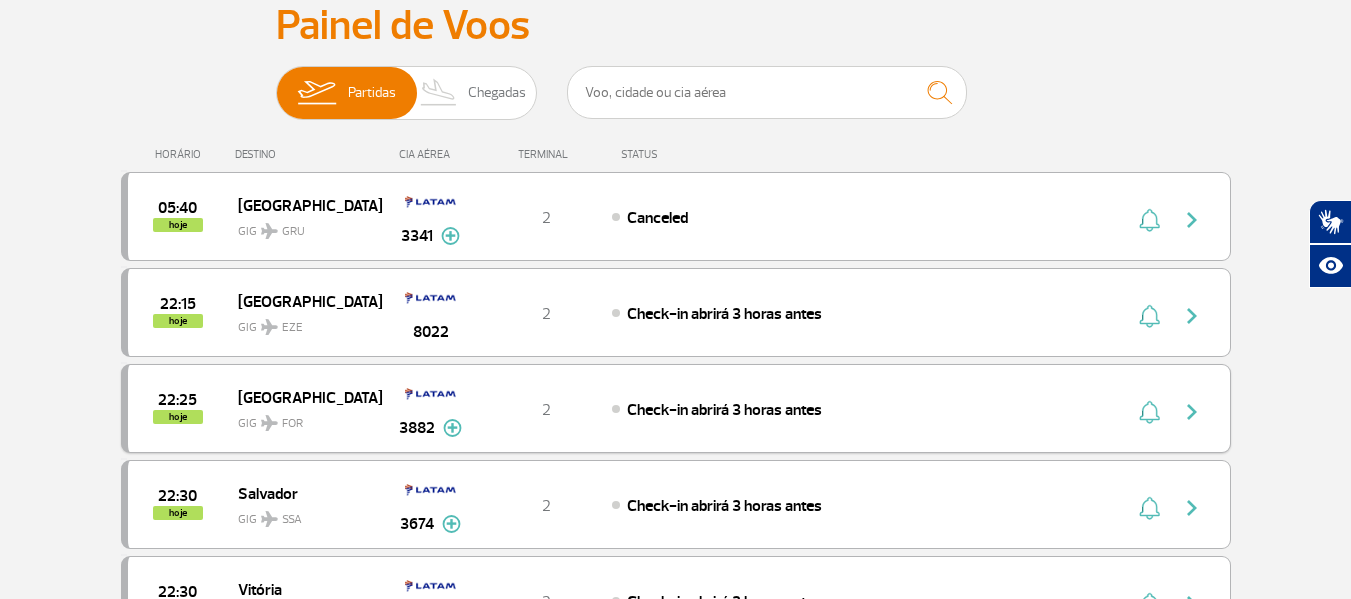 scroll, scrollTop: 200, scrollLeft: 0, axis: vertical 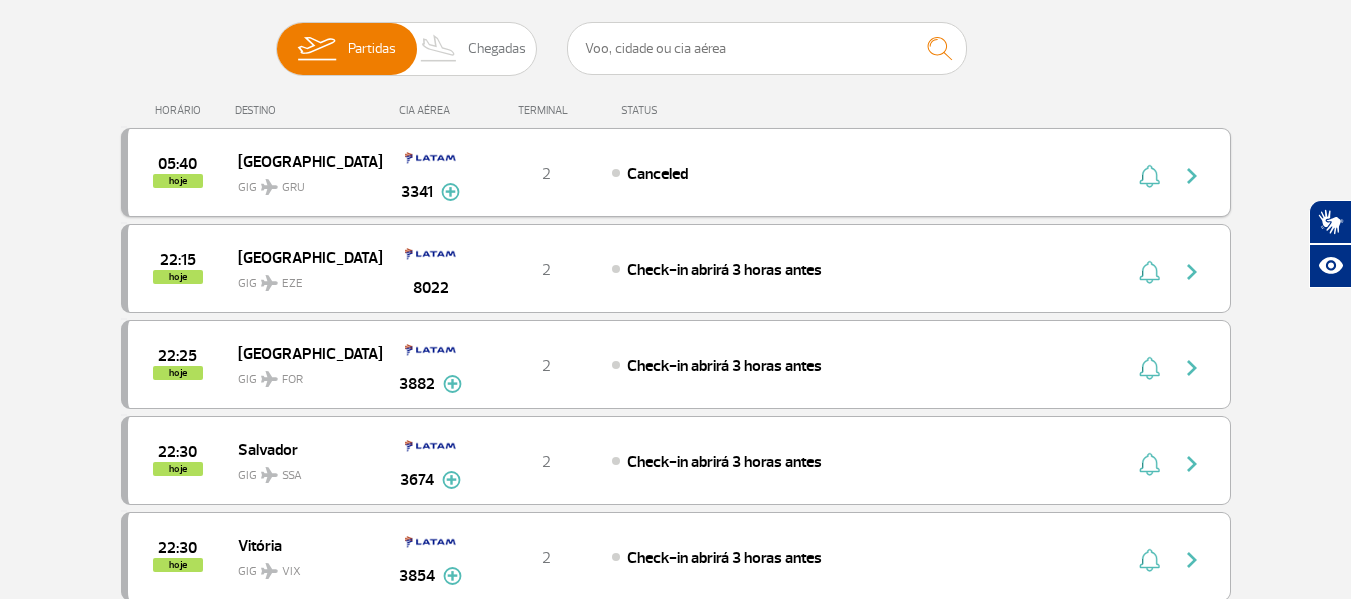 drag, startPoint x: 871, startPoint y: 180, endPoint x: 872, endPoint y: 191, distance: 11.045361 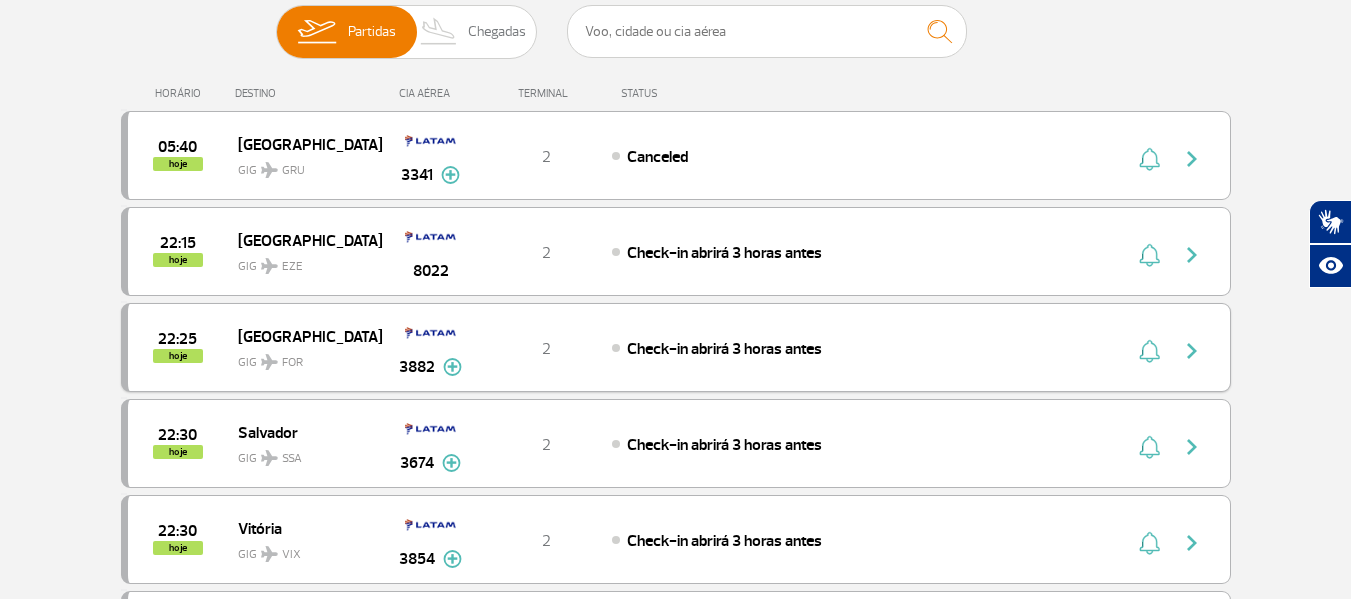 scroll, scrollTop: 0, scrollLeft: 0, axis: both 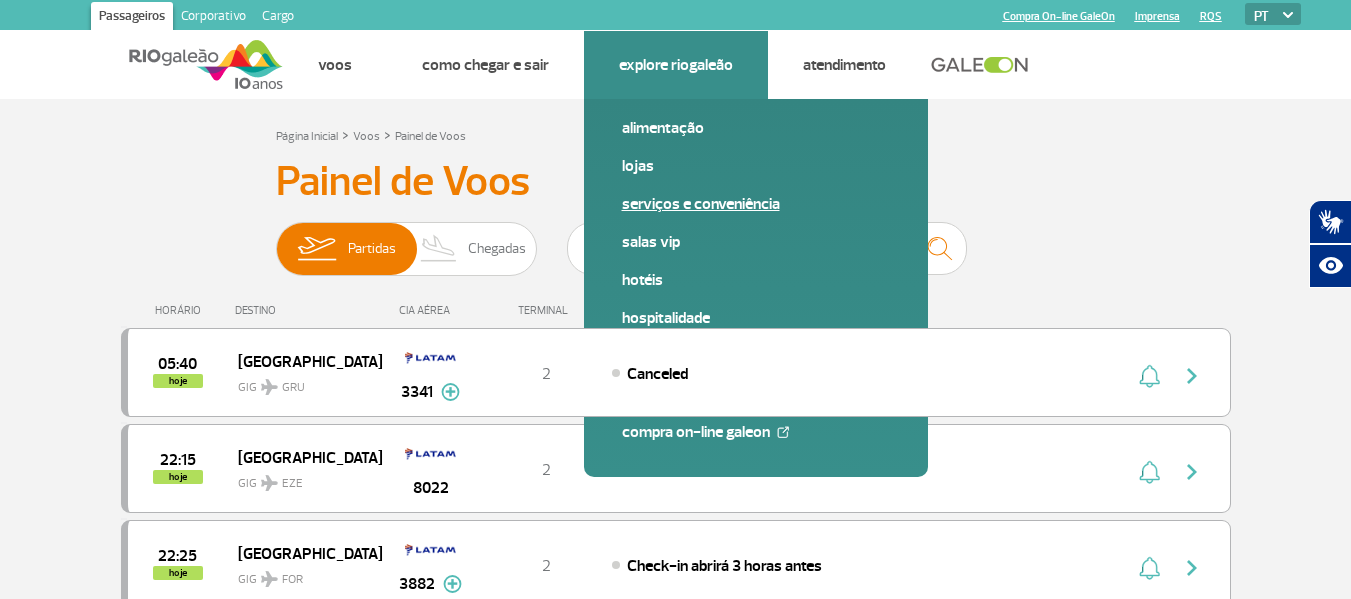 click on "Serviços e Conveniência" at bounding box center (756, 204) 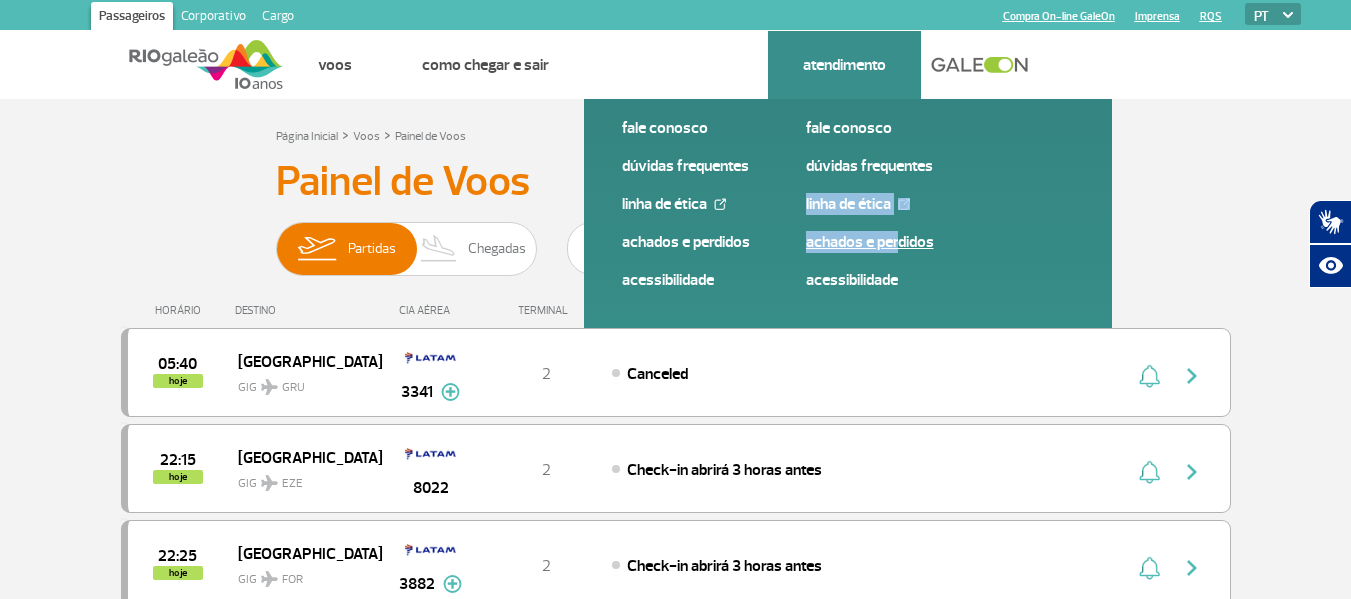 click on "Fale conosco   Dúvidas Frequentes   Linha de Ética   Achados e Perdidos   Acessibilidade" at bounding box center [940, 242] 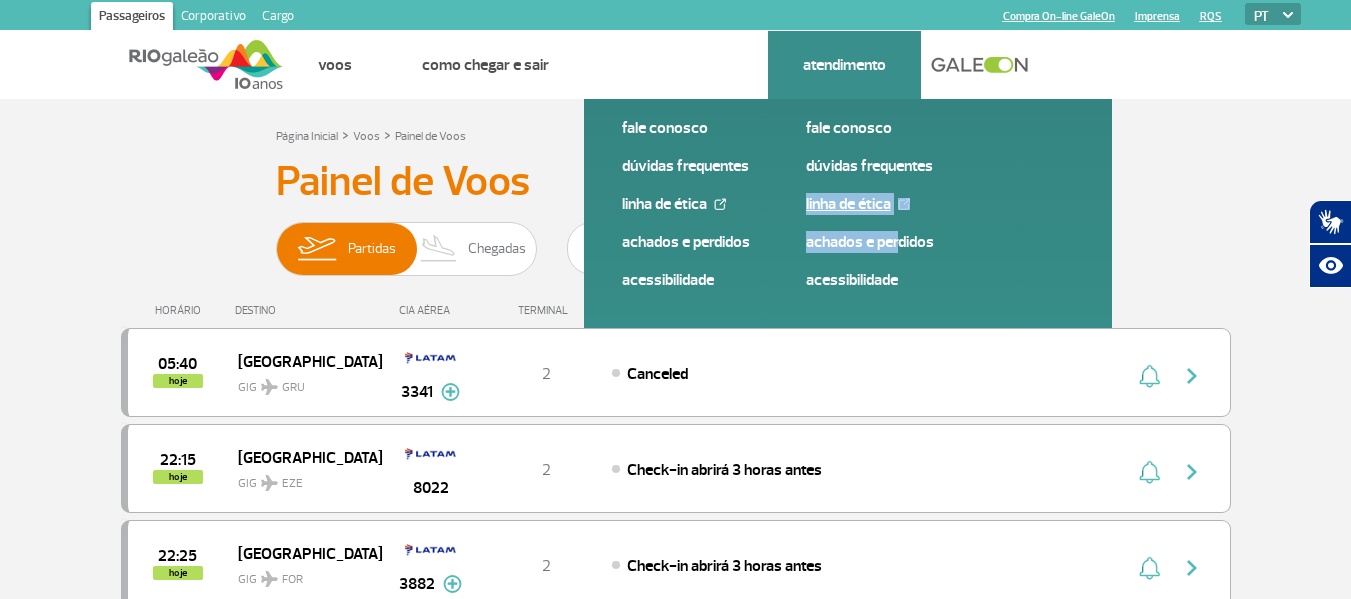 click on "Linha de Ética" at bounding box center [940, 204] 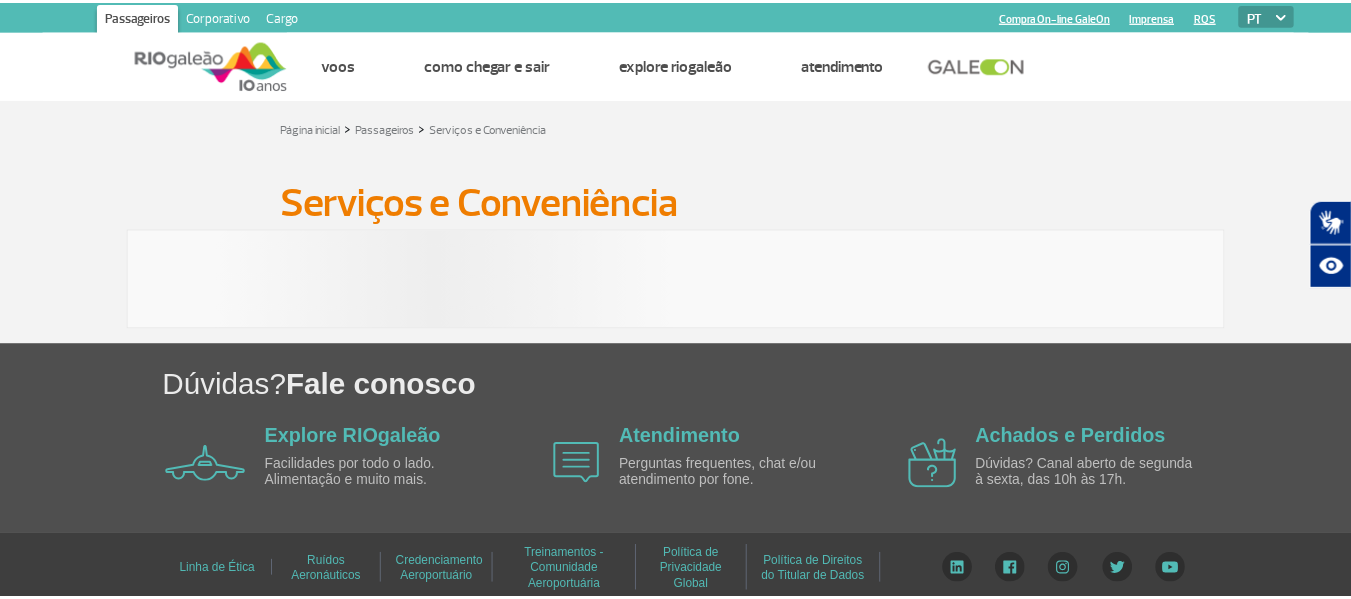 scroll, scrollTop: 0, scrollLeft: 0, axis: both 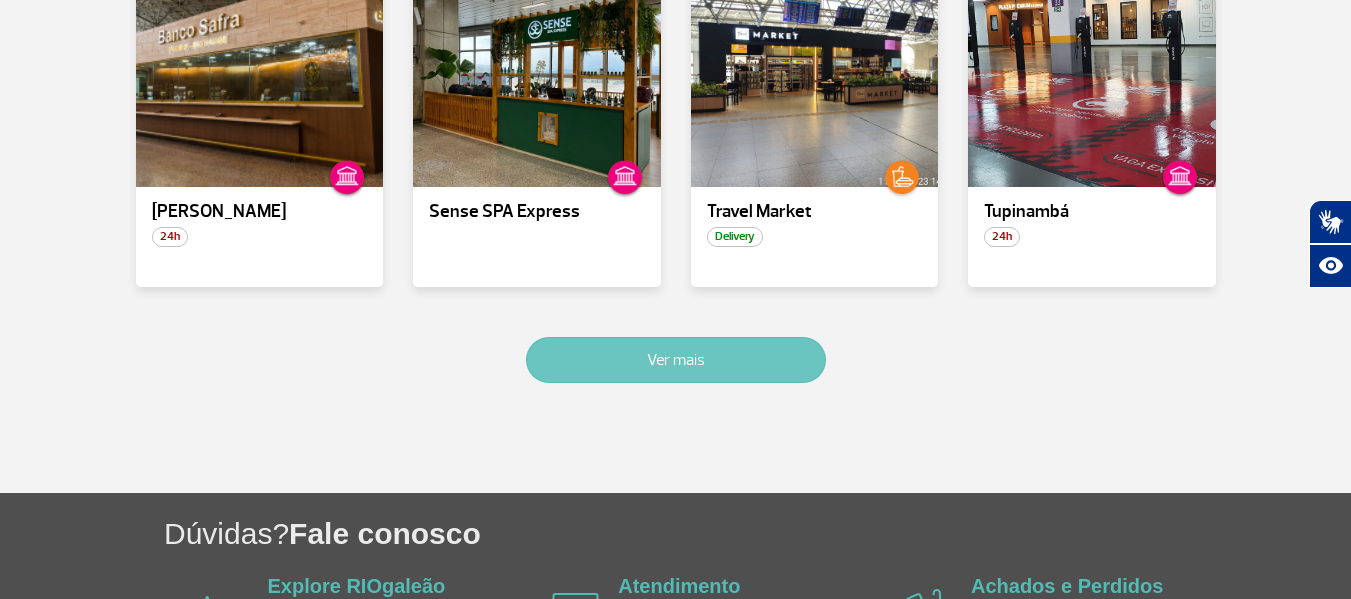 click on "Ver mais" at bounding box center [676, 360] 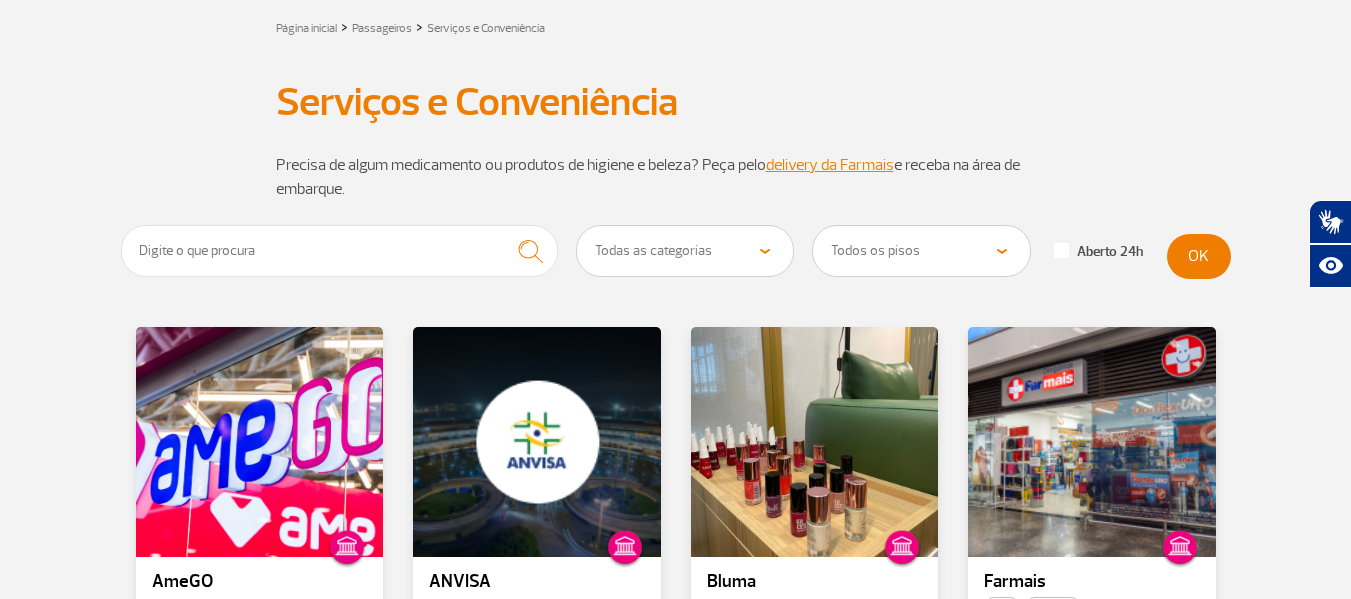 scroll, scrollTop: 0, scrollLeft: 0, axis: both 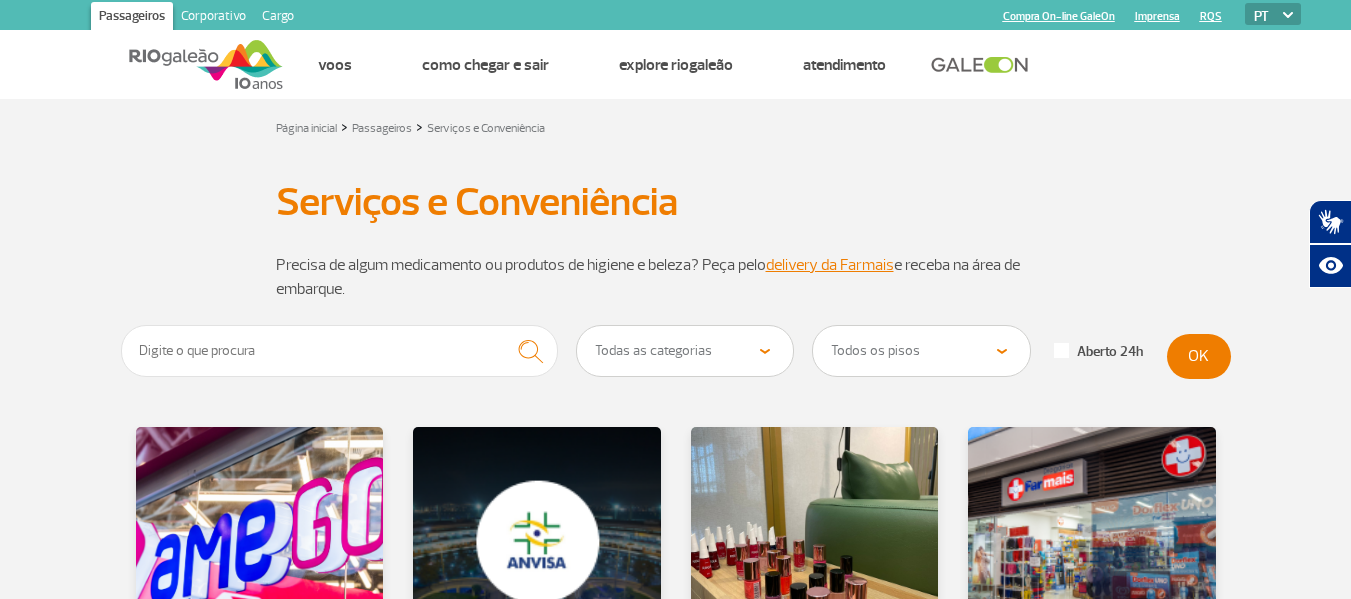 click on "Todos os pisos Área Pública (antes do Raio-X) Desembarque Área Pública Desembarque Internacional Embarque Área Pública (antes do Raio-X) Embarque Doméstico Embarque Internacional Pátio Desembarque Nacional (Doméstico)" at bounding box center (921, 351) 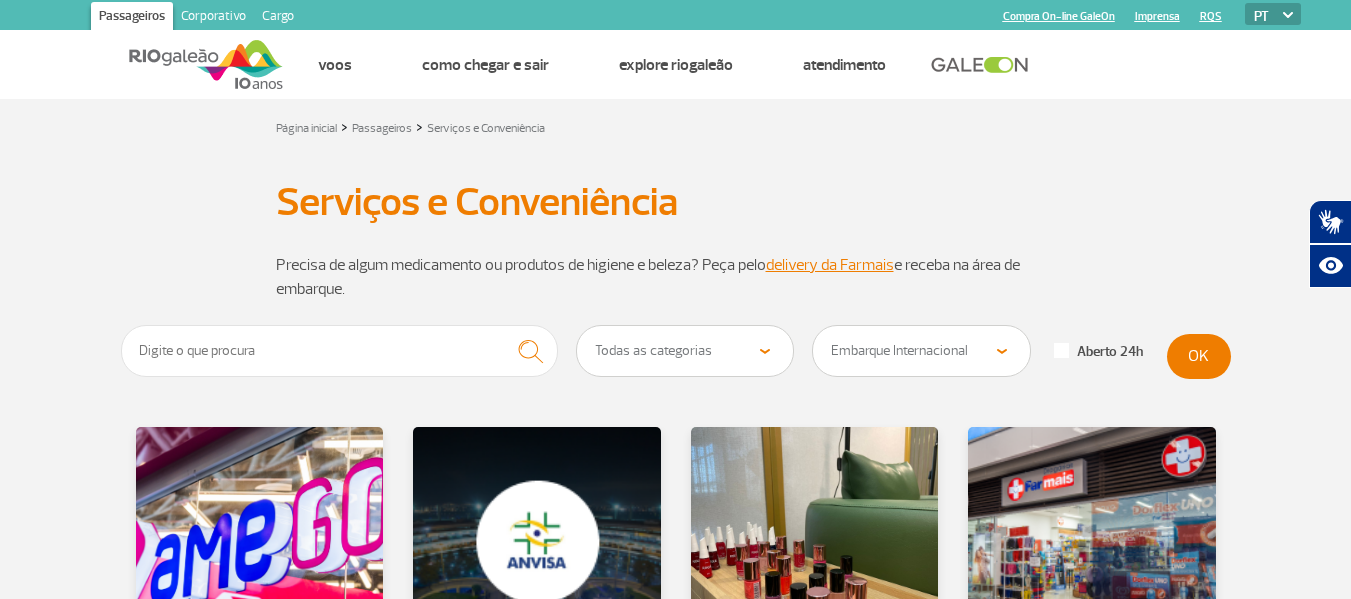 click on "Todos os pisos Área Pública (antes do Raio-X) Desembarque Área Pública Desembarque Internacional Embarque Área Pública (antes do Raio-X) Embarque Doméstico Embarque Internacional Pátio Desembarque Nacional (Doméstico)" at bounding box center (921, 351) 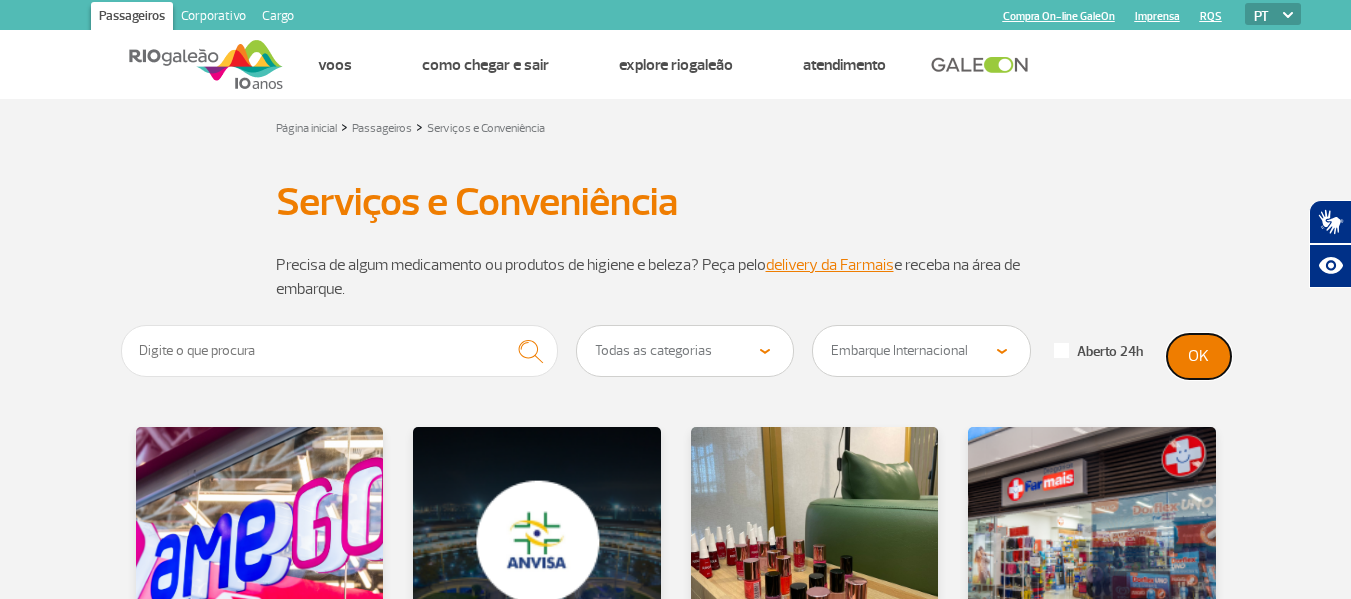 click on "OK" at bounding box center [1199, 356] 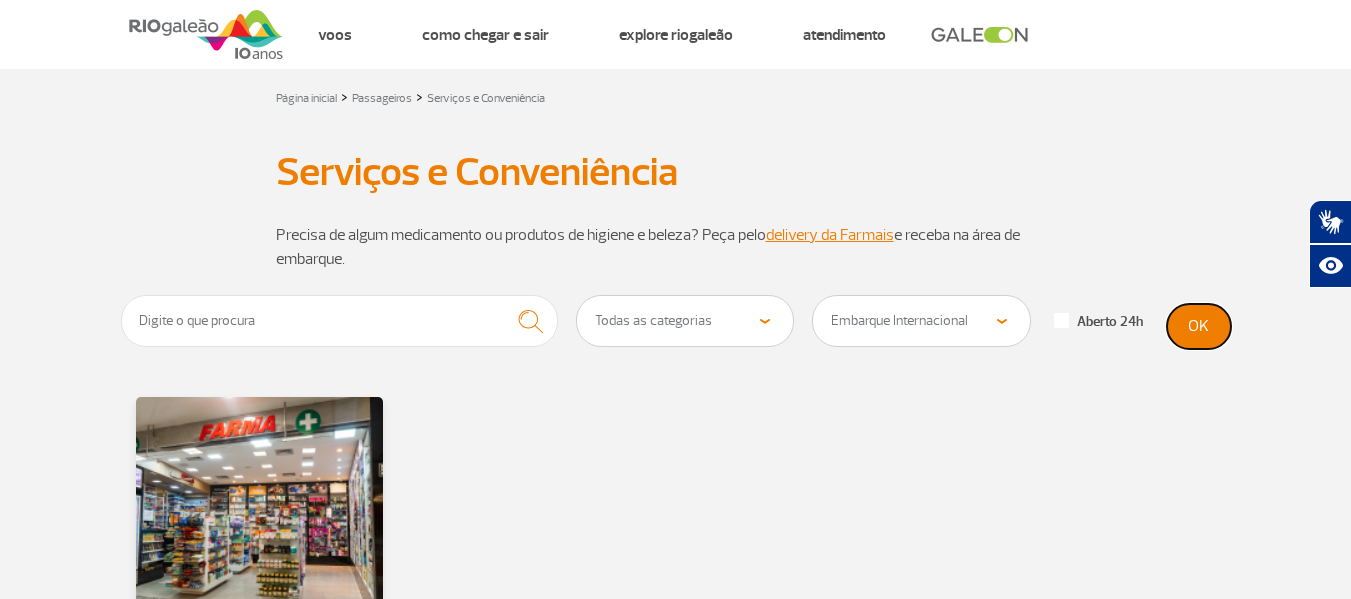 scroll, scrollTop: 0, scrollLeft: 0, axis: both 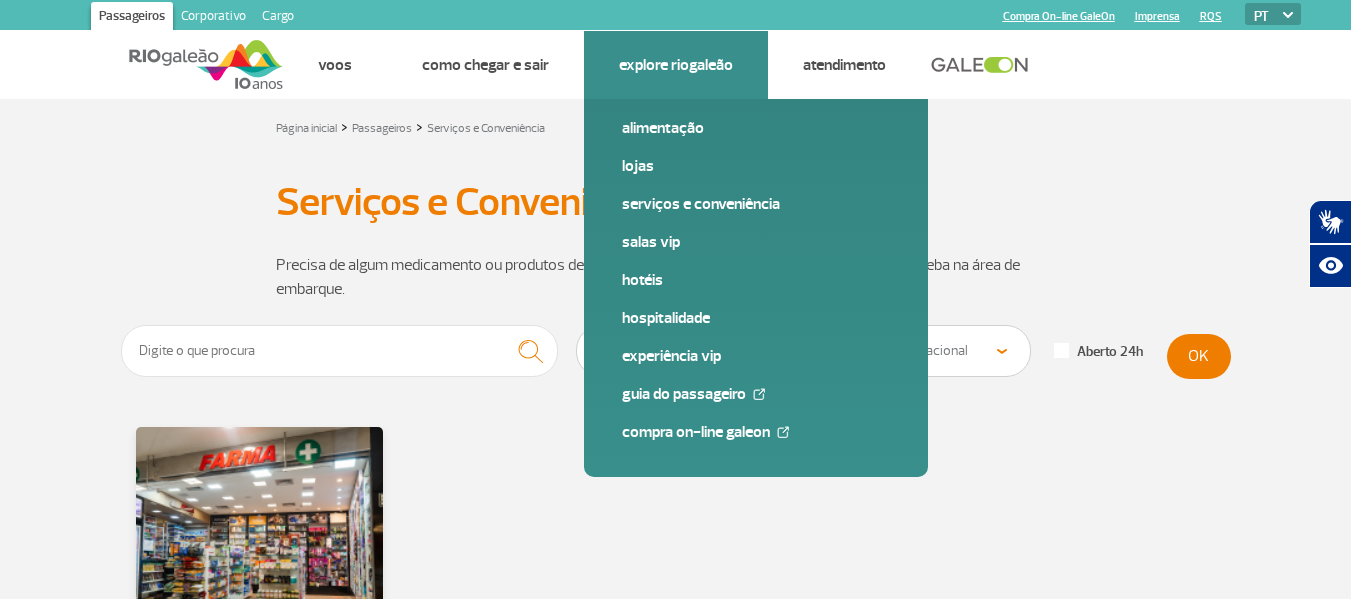 click on "Explore RIOgaleão" at bounding box center [676, 65] 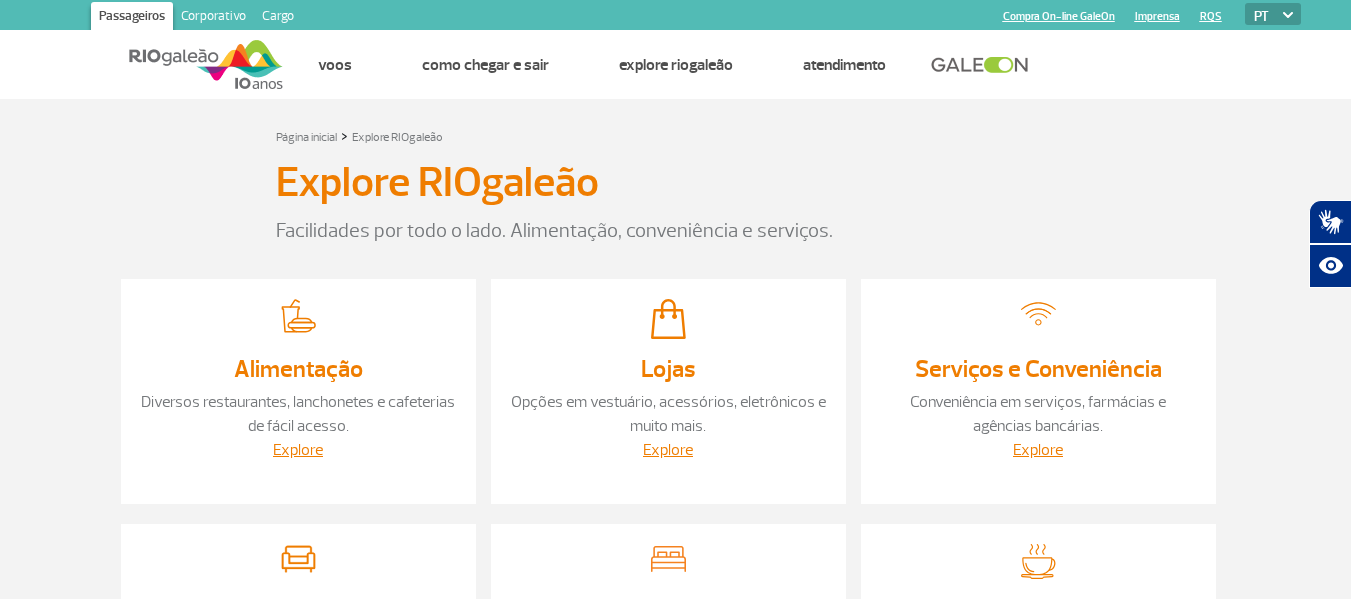 click on "Diversos restaurantes, lanchonetes e cafeterias de fácil acesso." at bounding box center [298, 414] 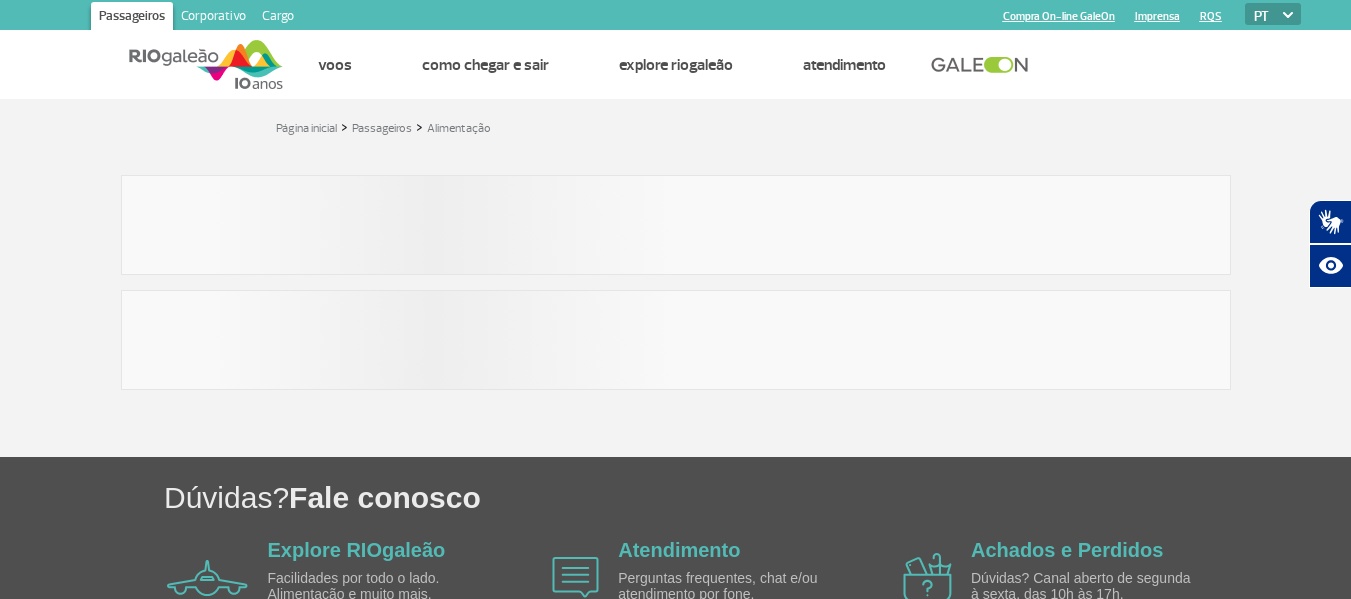 scroll, scrollTop: 0, scrollLeft: 0, axis: both 